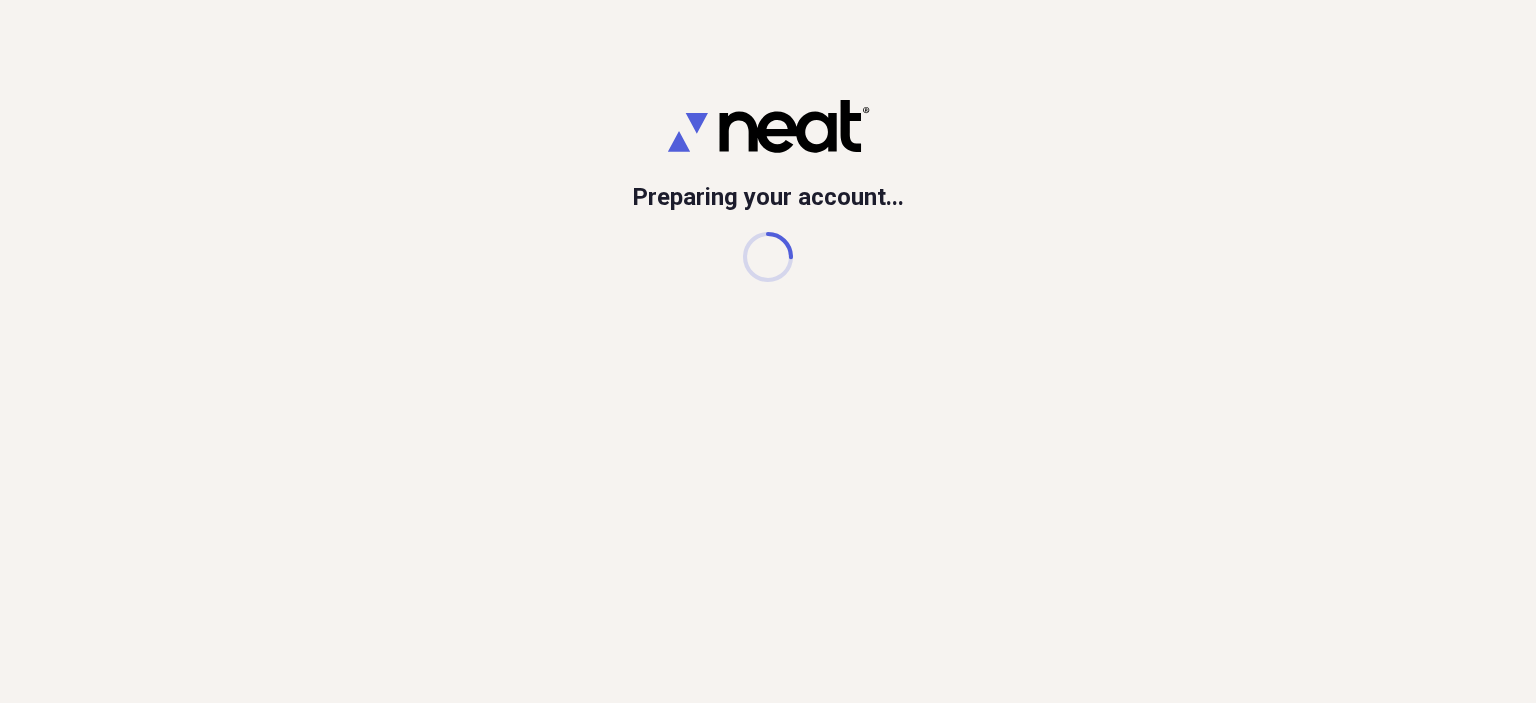 scroll, scrollTop: 0, scrollLeft: 0, axis: both 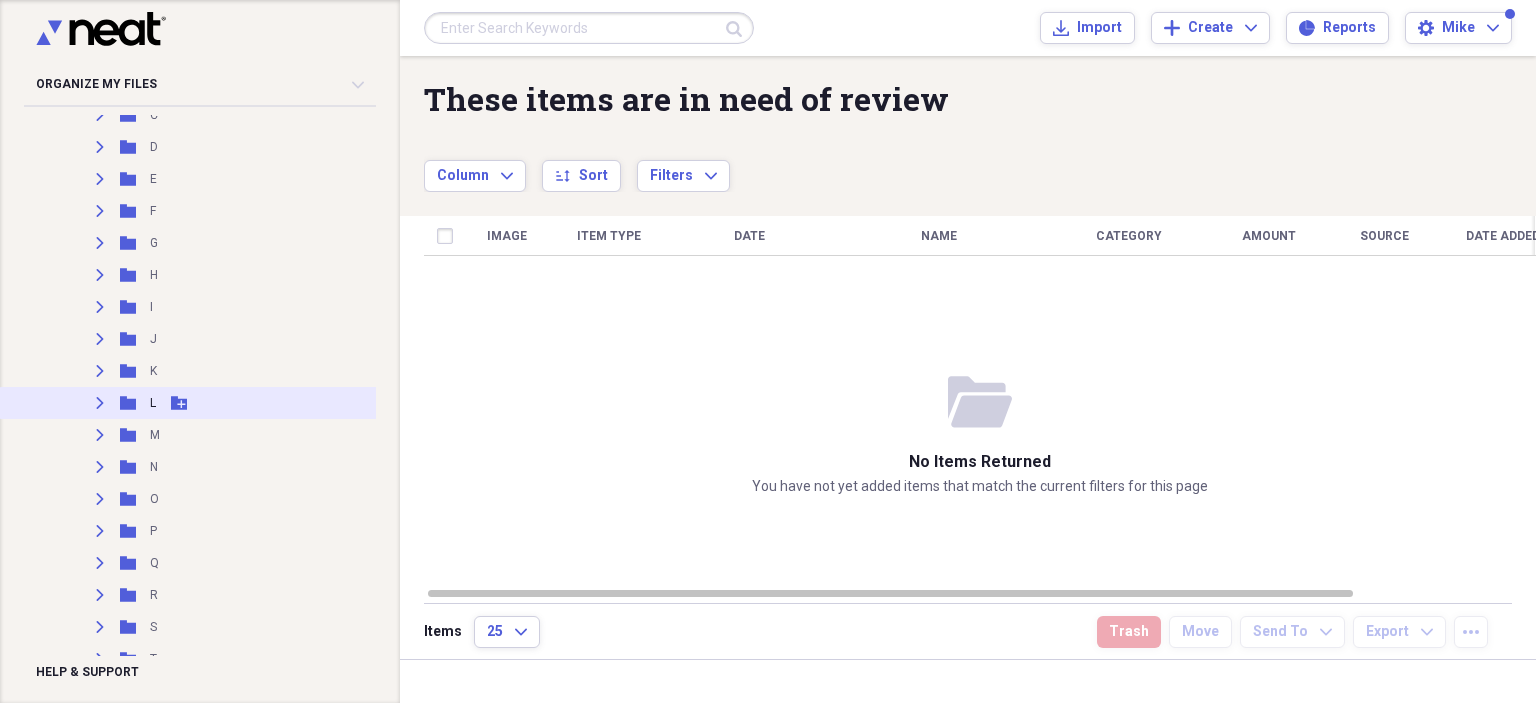 click on "Expand" 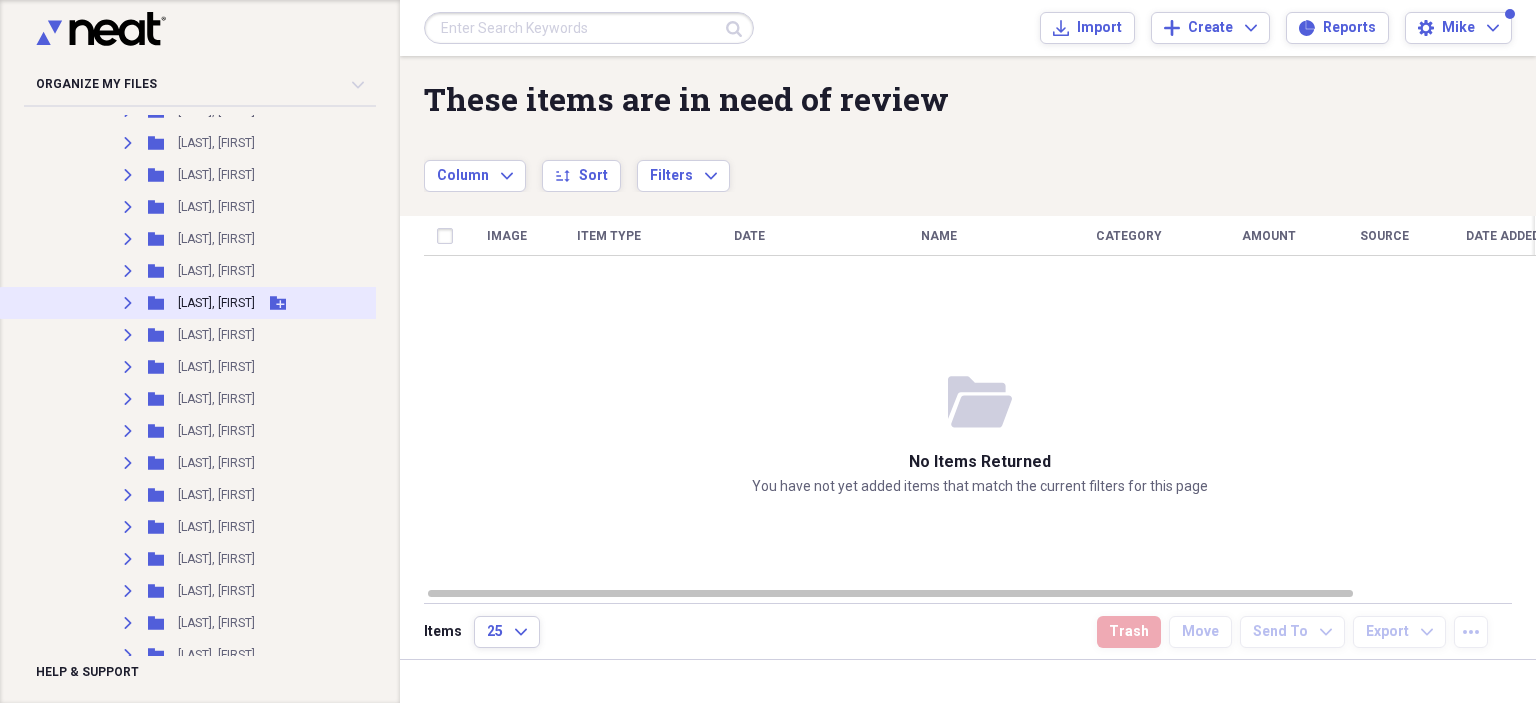 scroll, scrollTop: 5200, scrollLeft: 0, axis: vertical 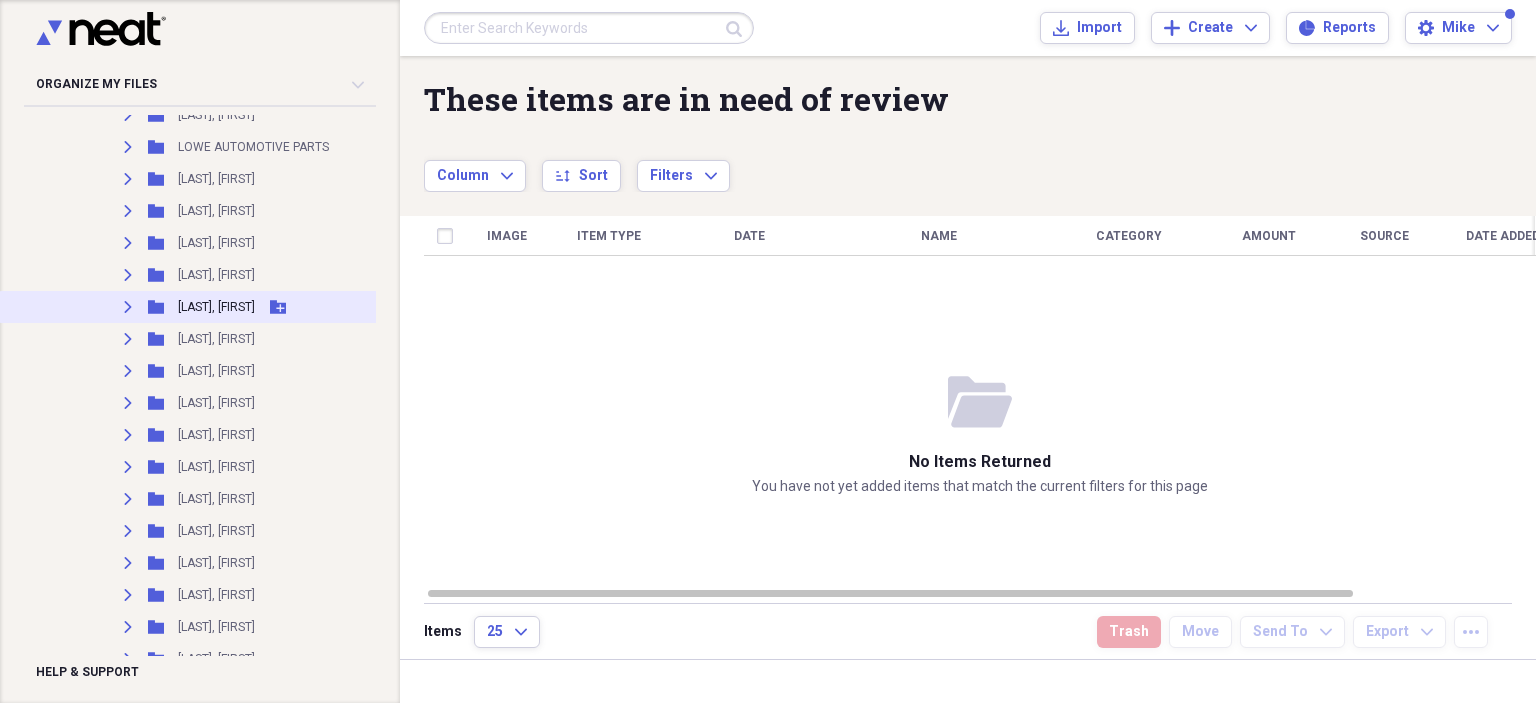 click 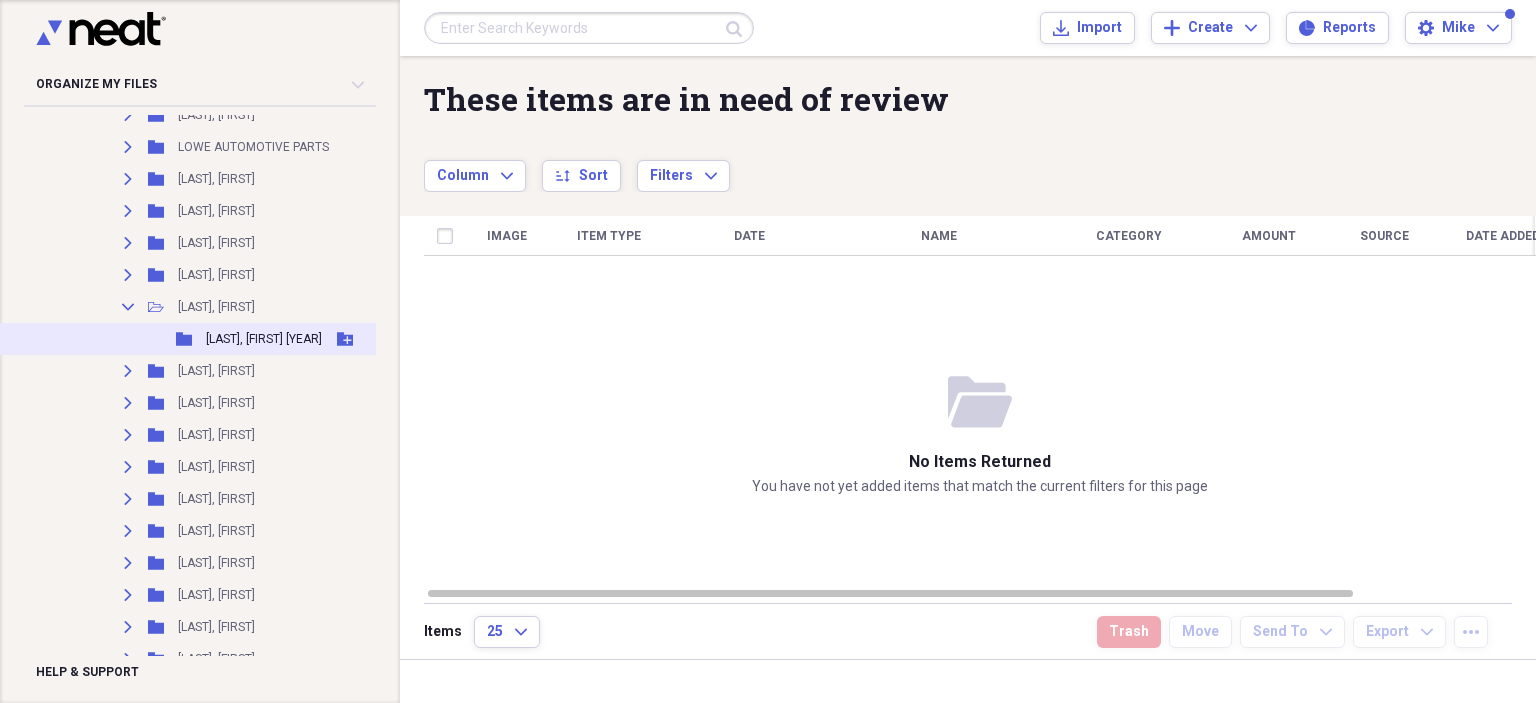 click on "[LAST], [FIRST] [YEAR]" at bounding box center (264, 339) 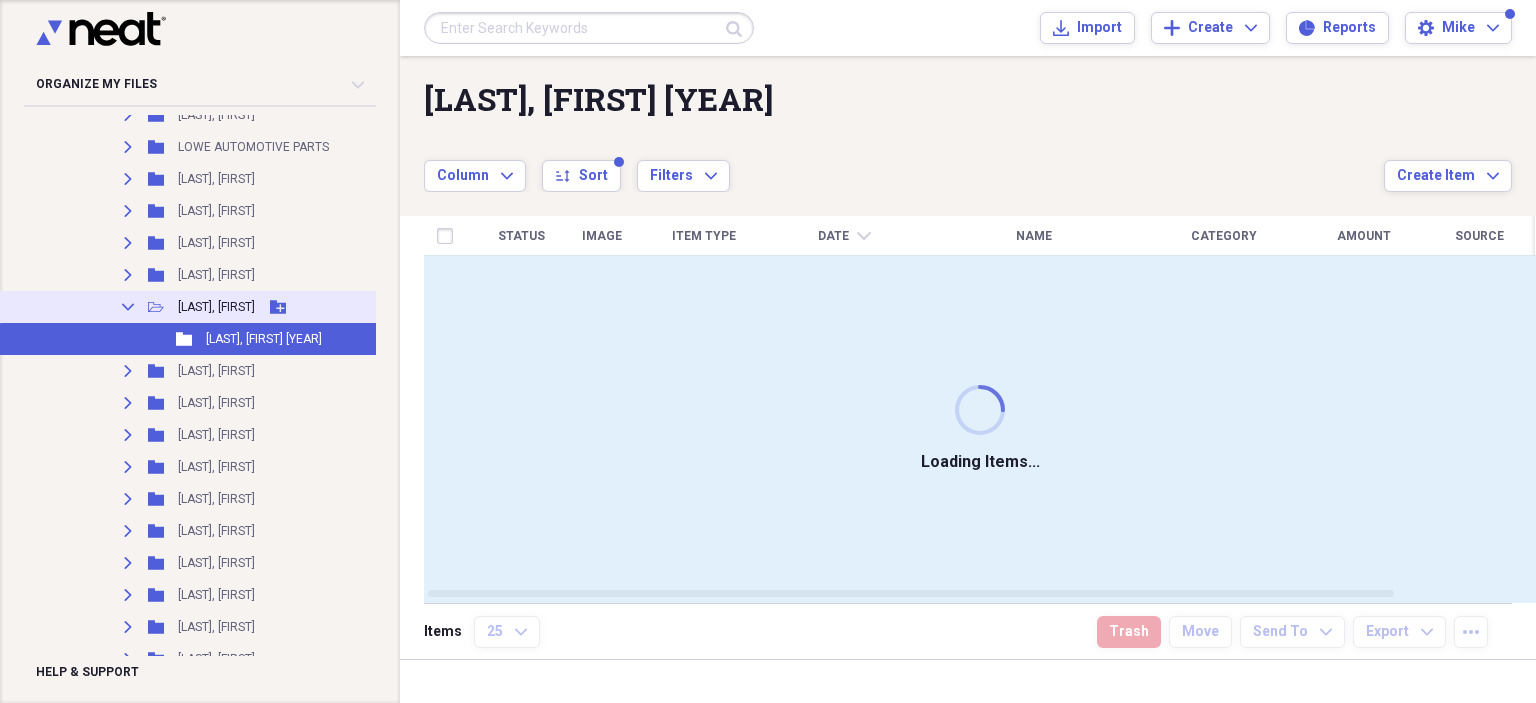 click on "Collapse" 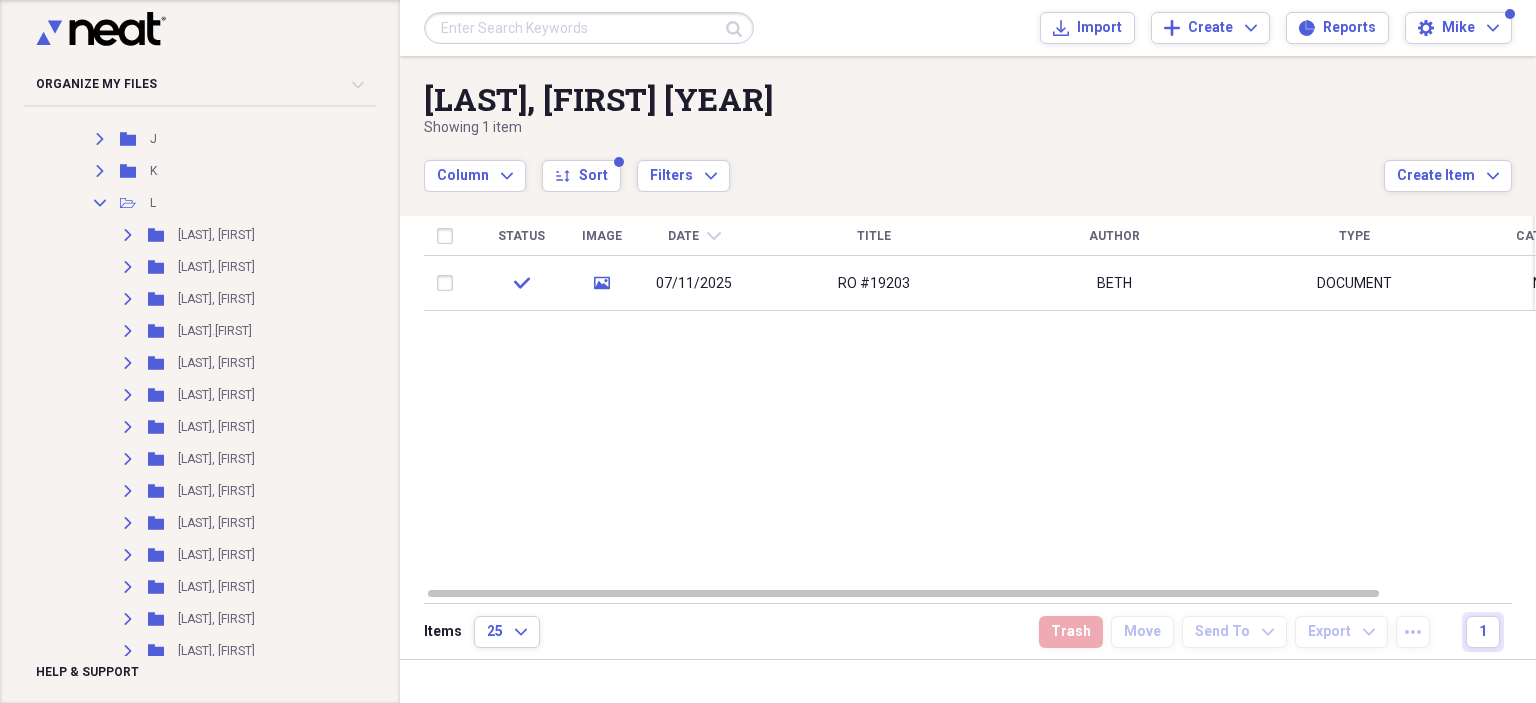 scroll, scrollTop: 500, scrollLeft: 0, axis: vertical 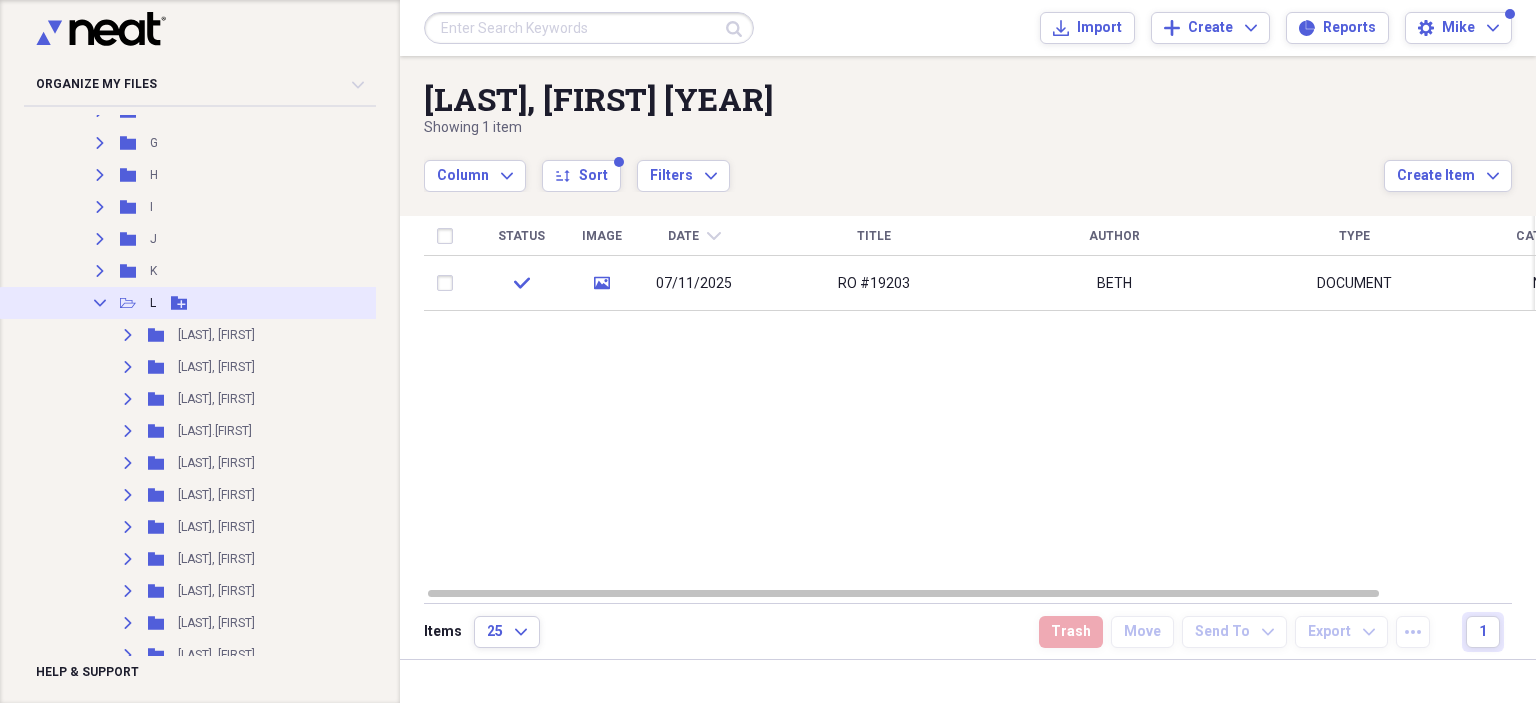 click 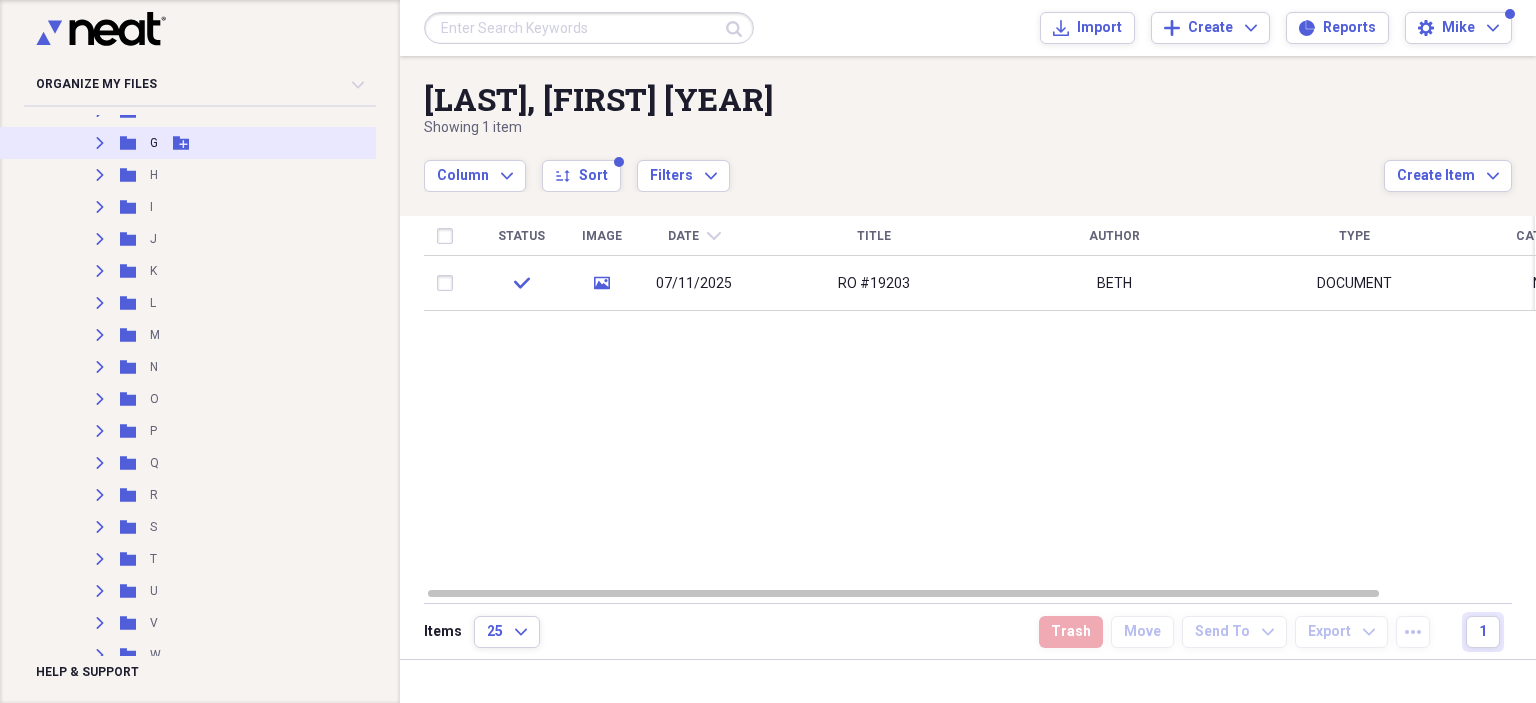 scroll, scrollTop: 400, scrollLeft: 0, axis: vertical 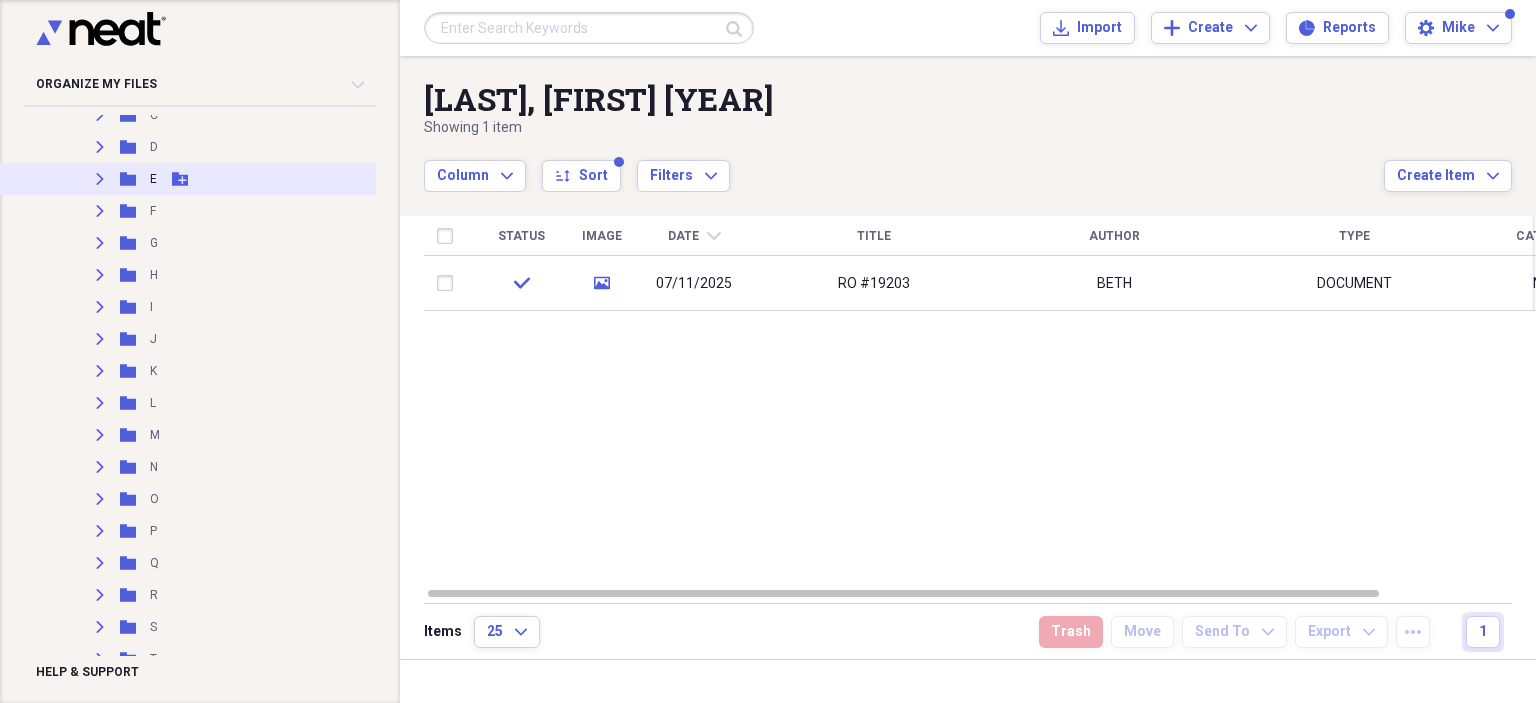 click 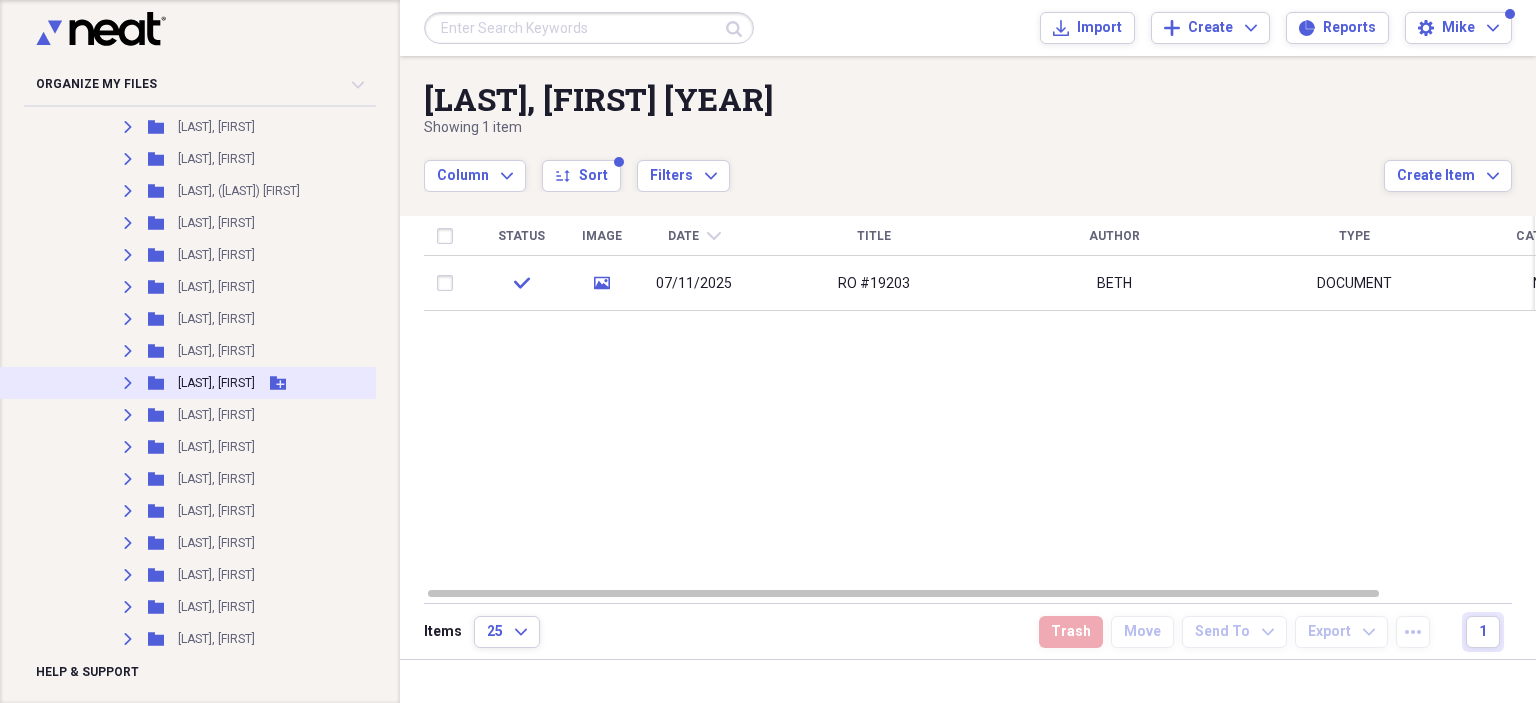 scroll, scrollTop: 1100, scrollLeft: 0, axis: vertical 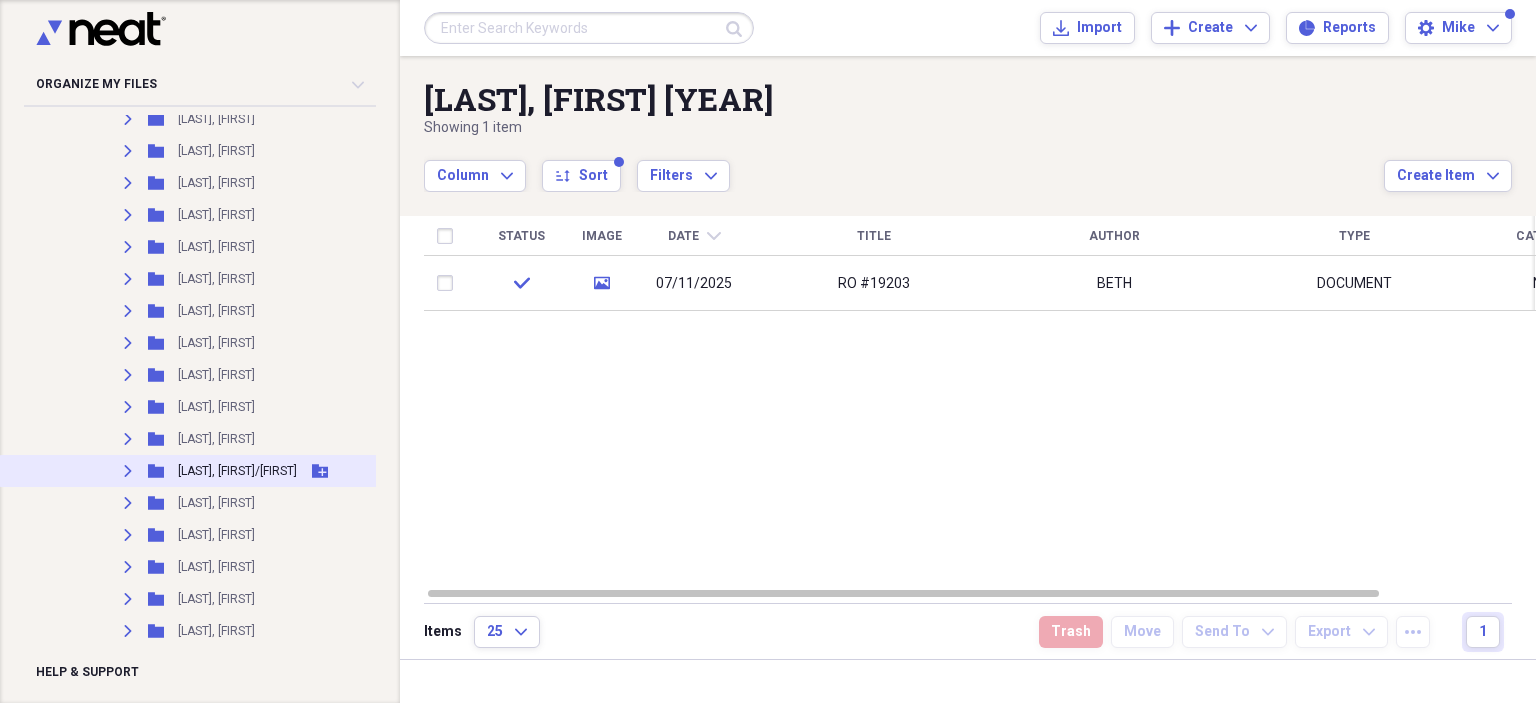 click 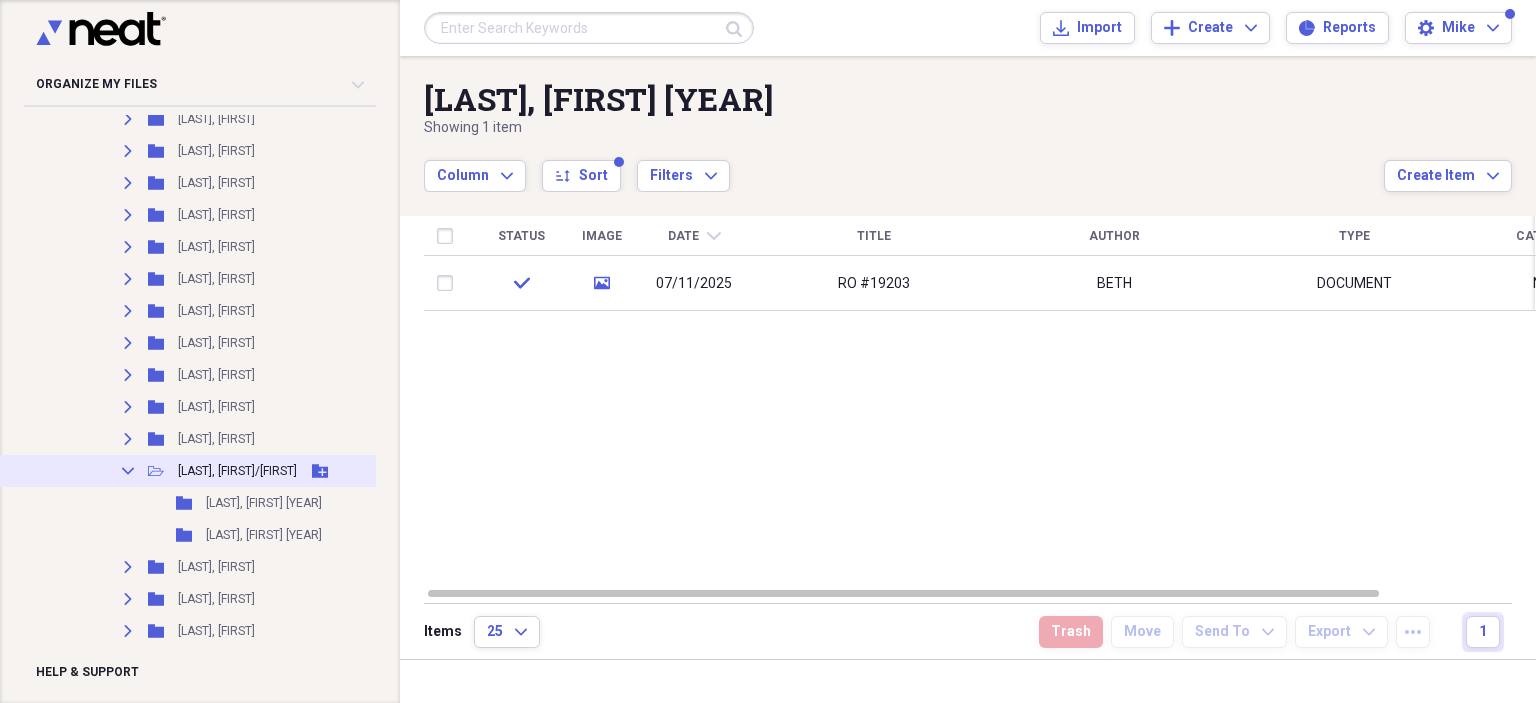 click on "Collapse" 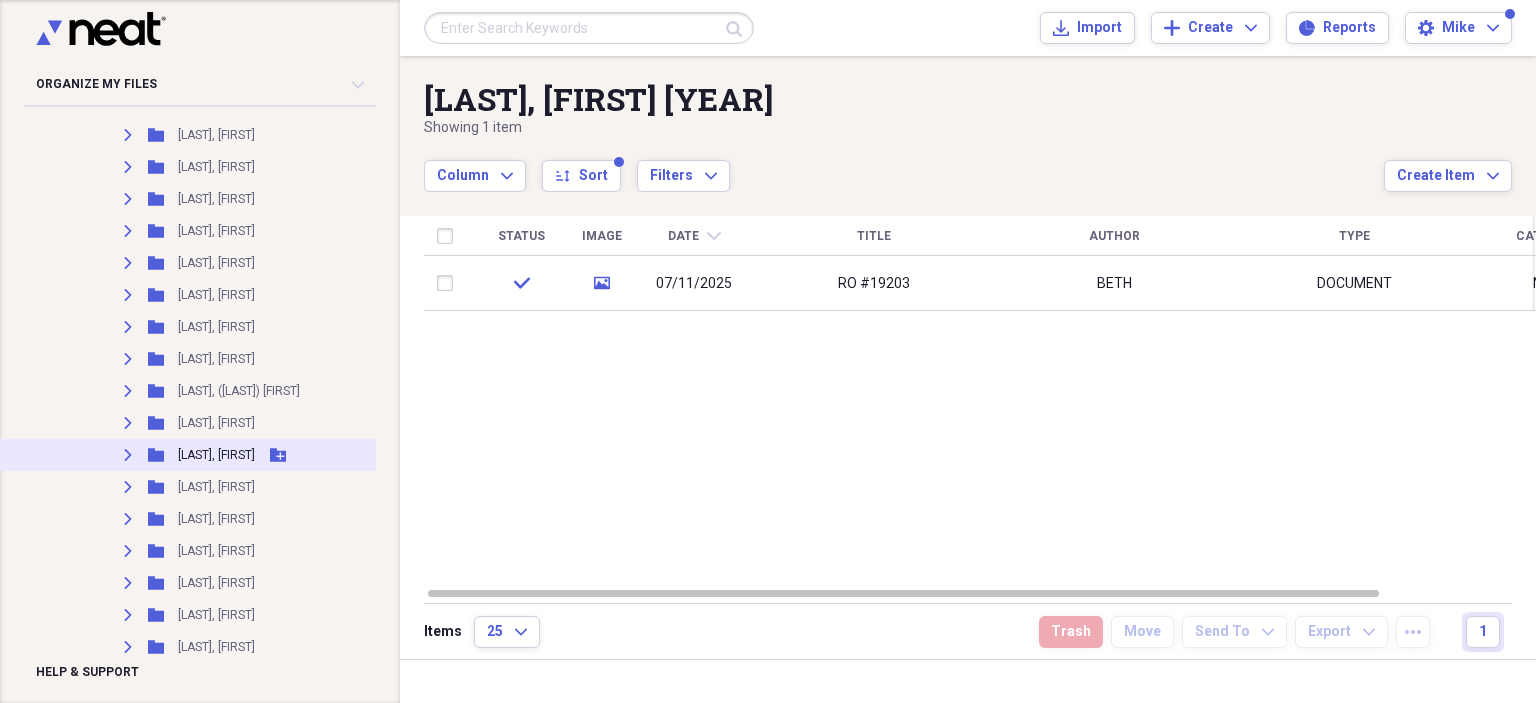 scroll, scrollTop: 200, scrollLeft: 0, axis: vertical 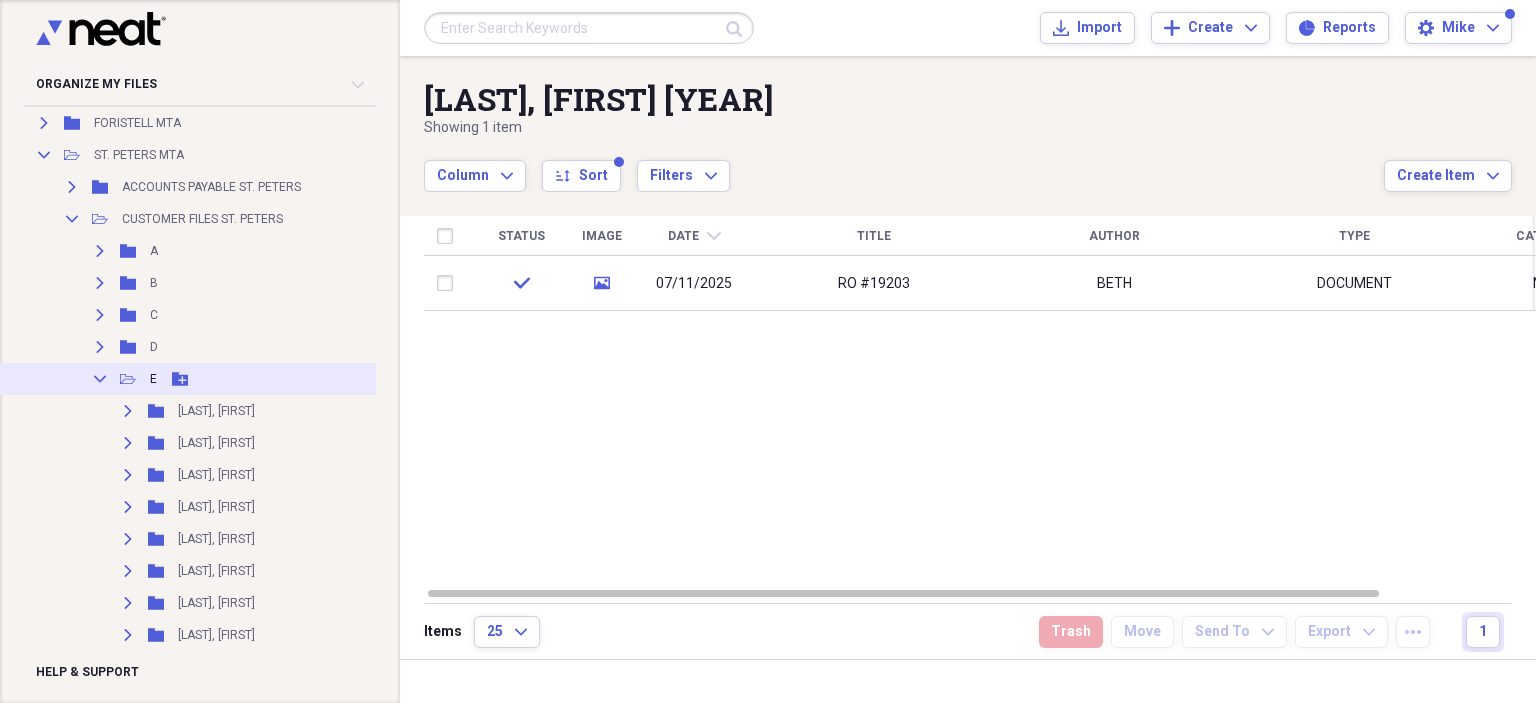 click 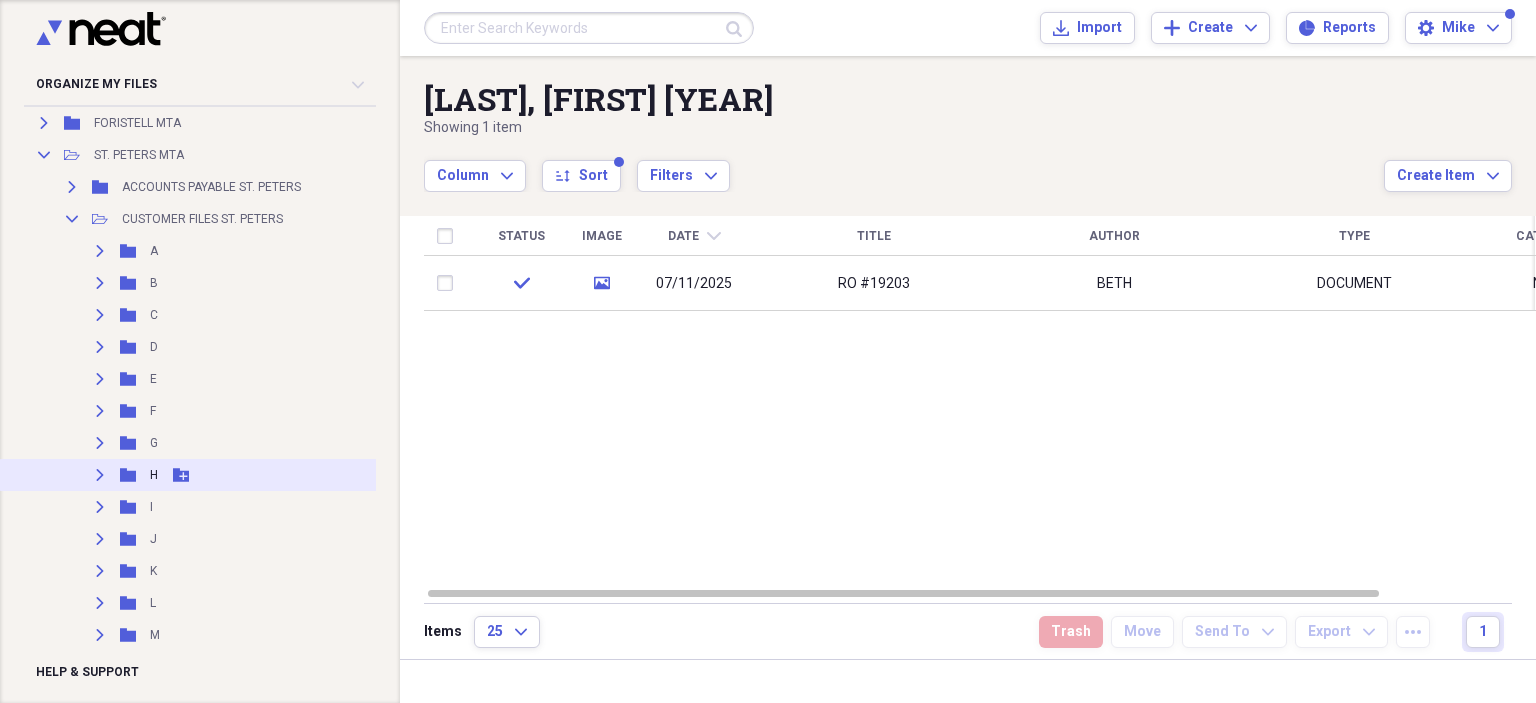 click on "Expand" 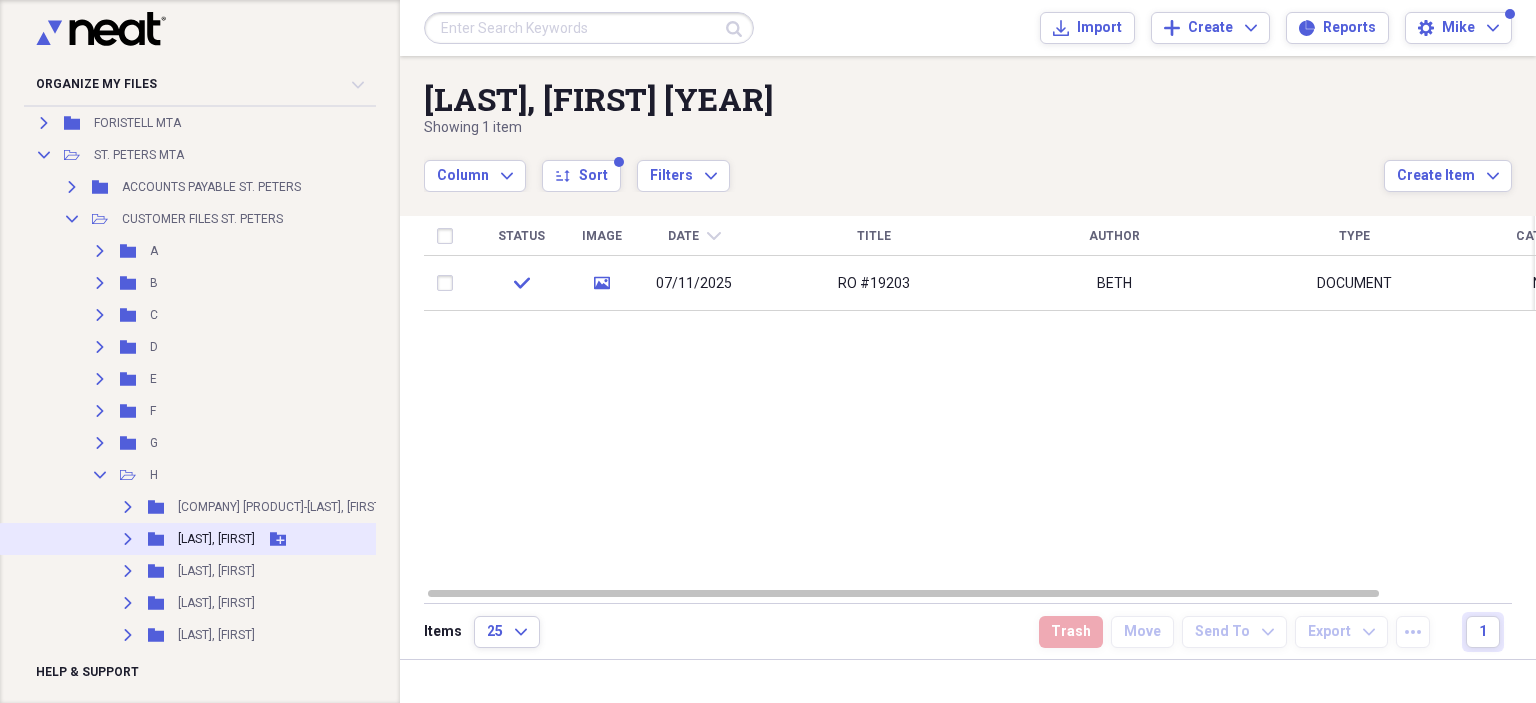 click 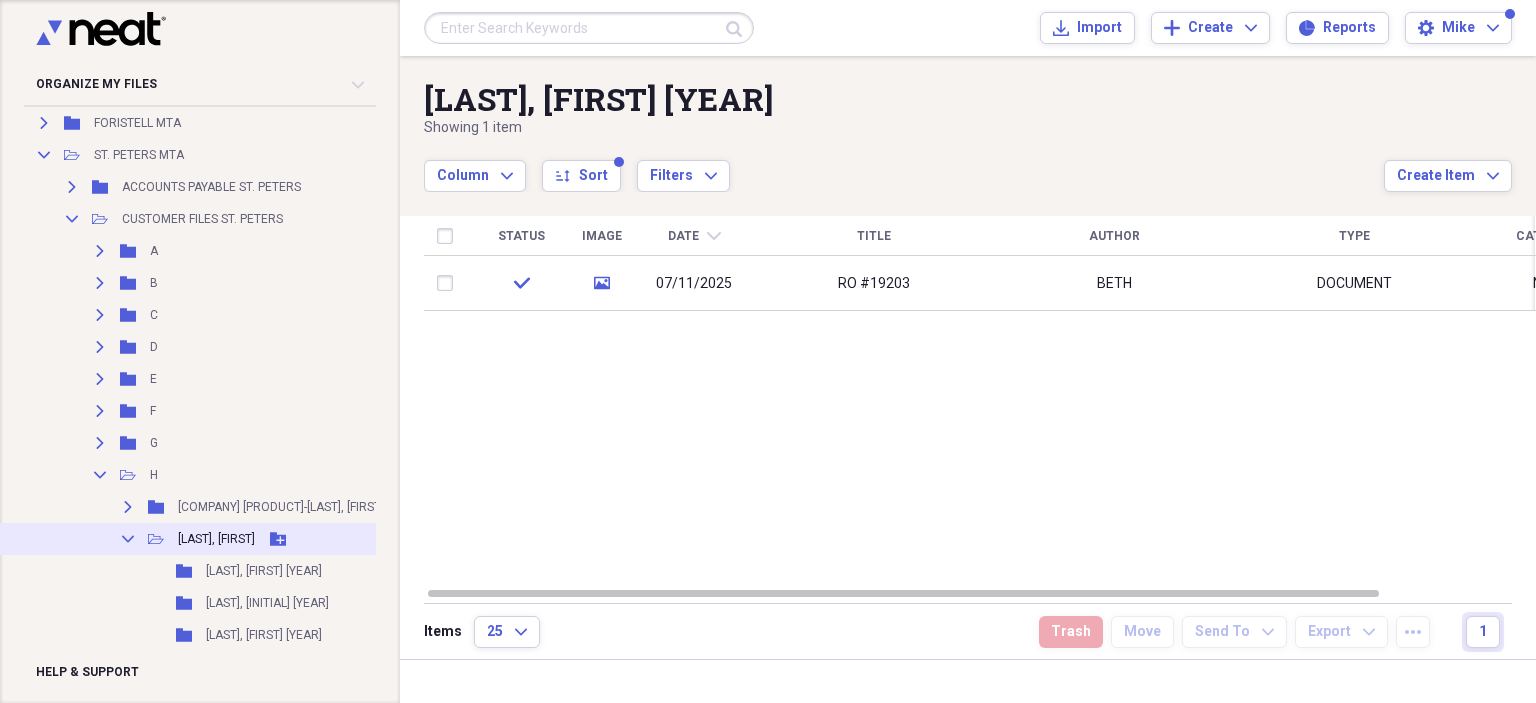scroll, scrollTop: 300, scrollLeft: 0, axis: vertical 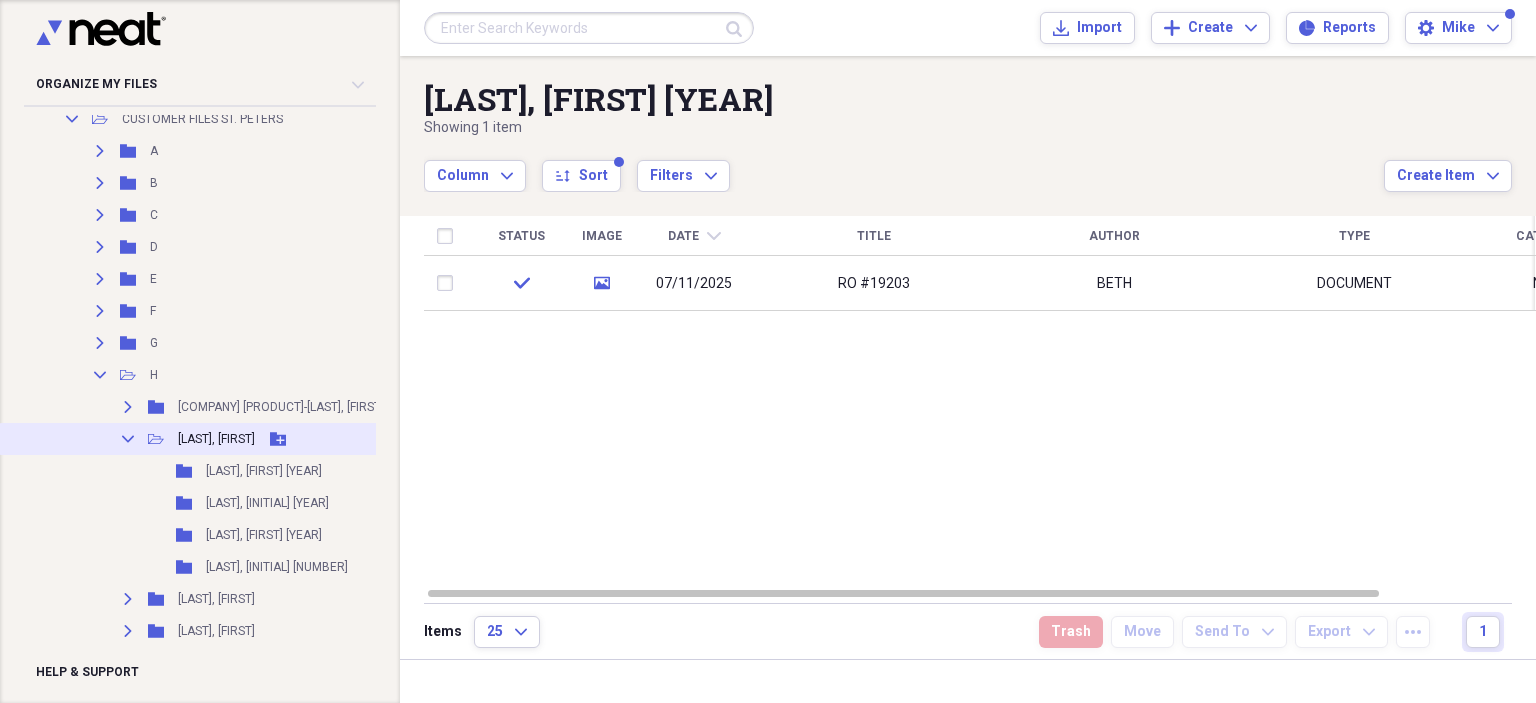click on "Collapse" 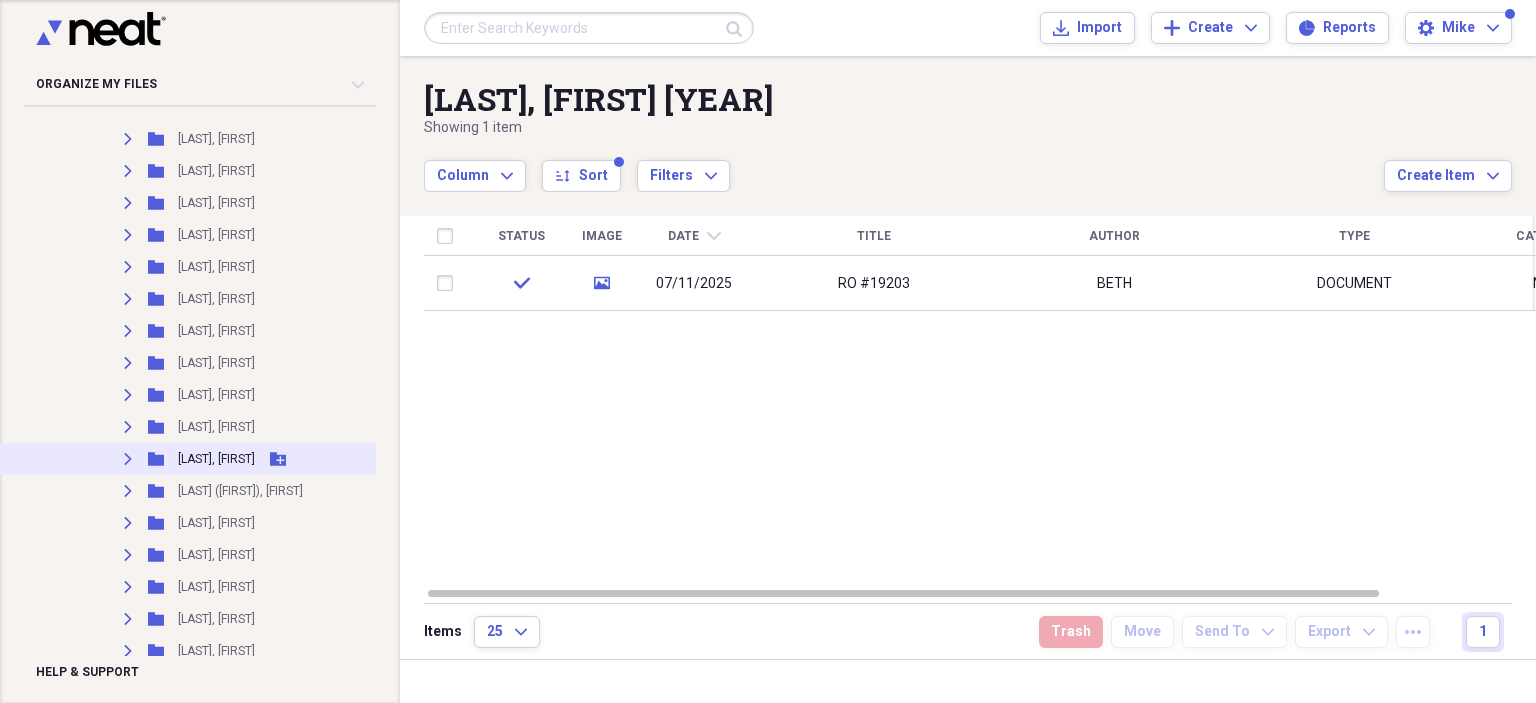 scroll, scrollTop: 3100, scrollLeft: 0, axis: vertical 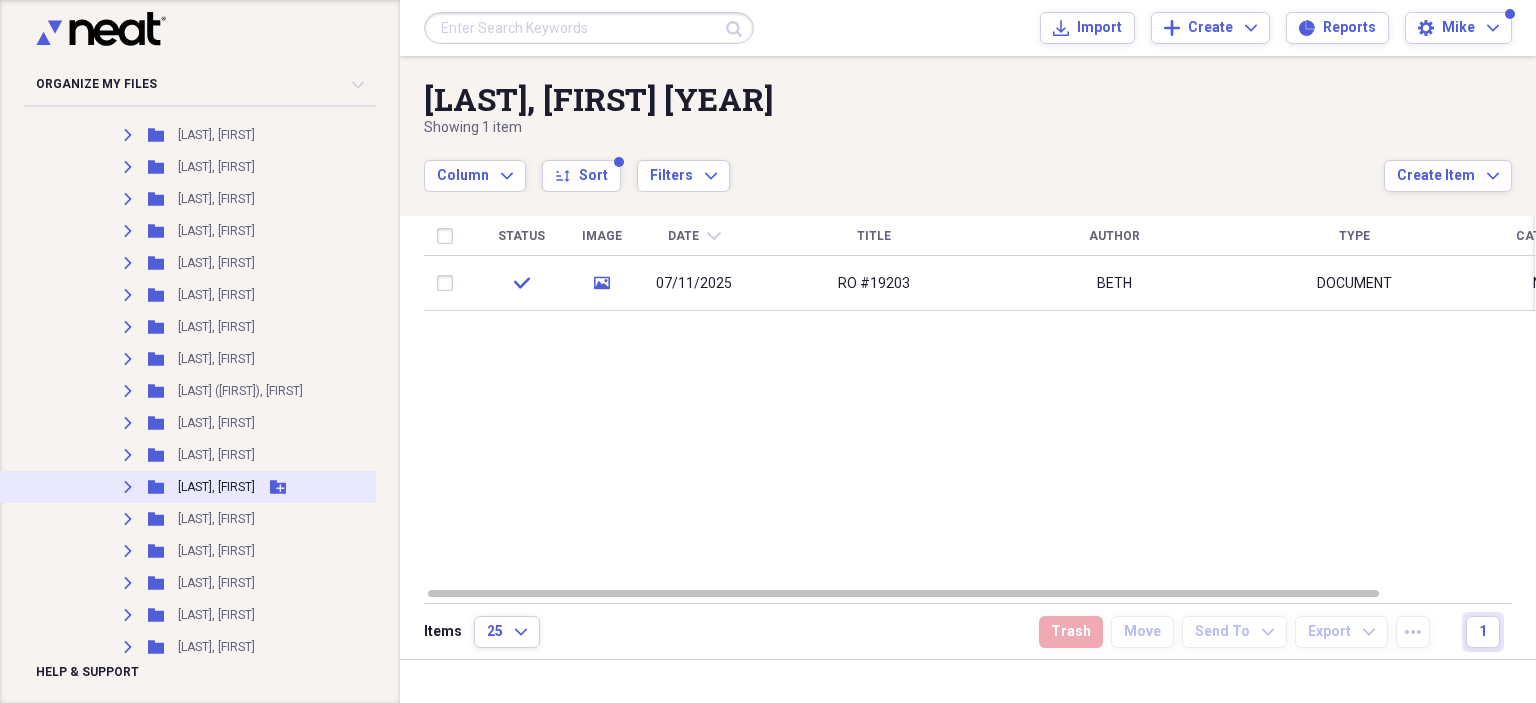 click on "Expand" 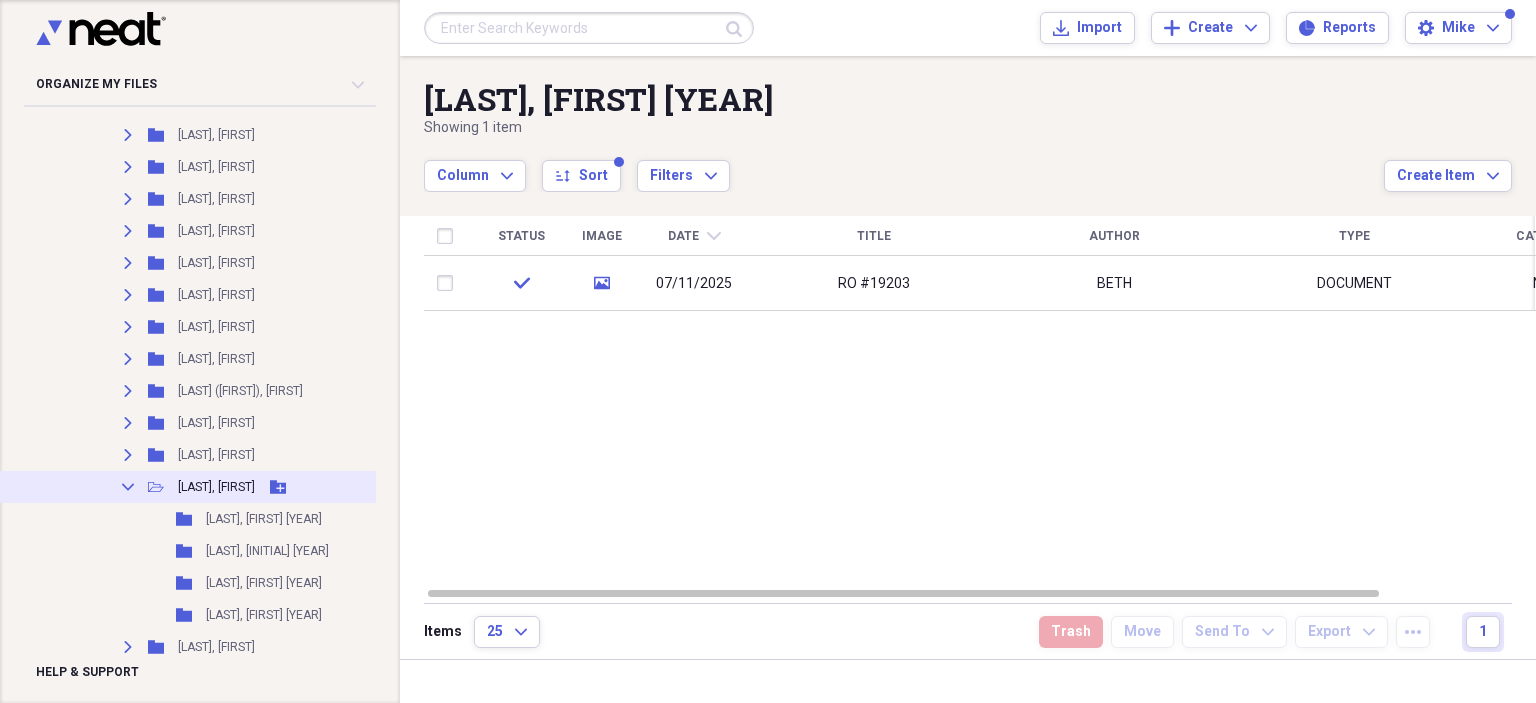 click on "Collapse" 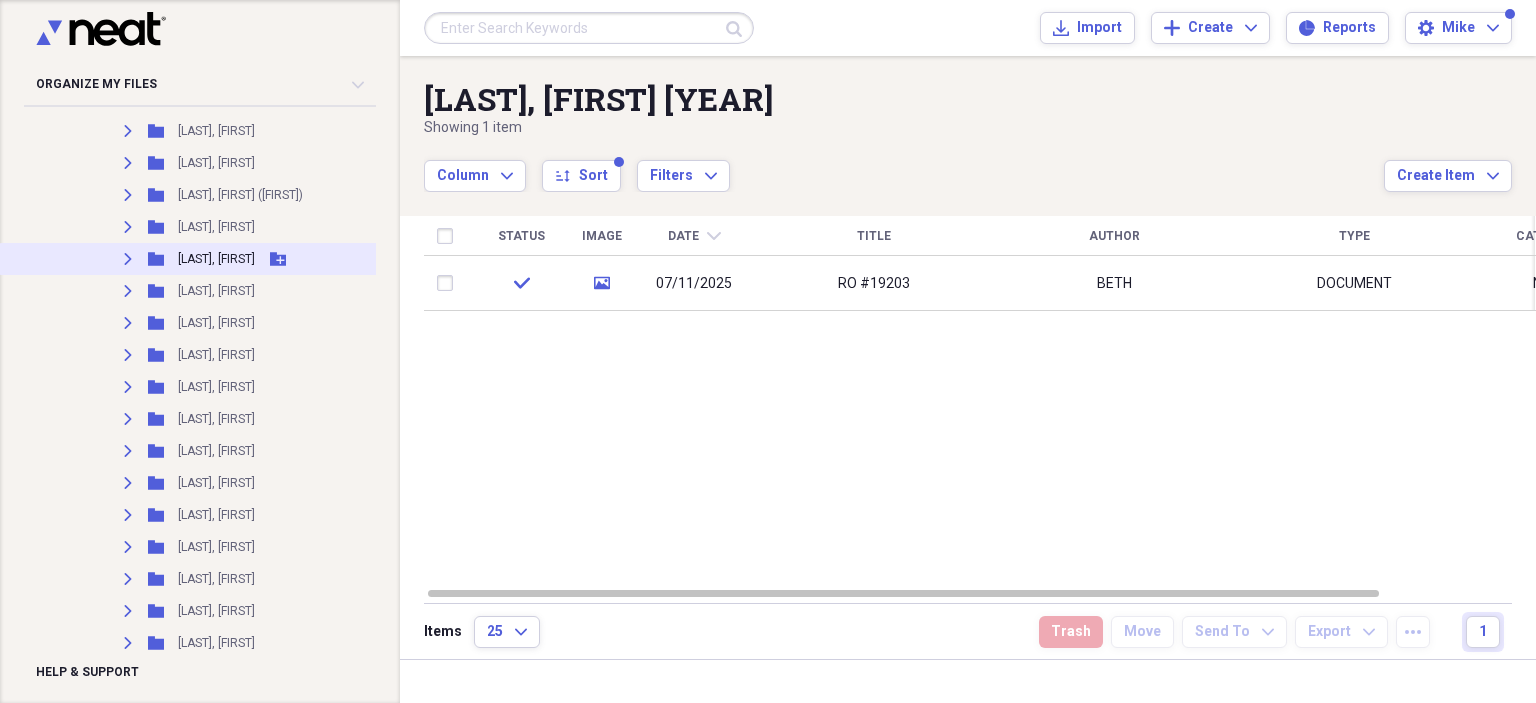 scroll, scrollTop: 500, scrollLeft: 0, axis: vertical 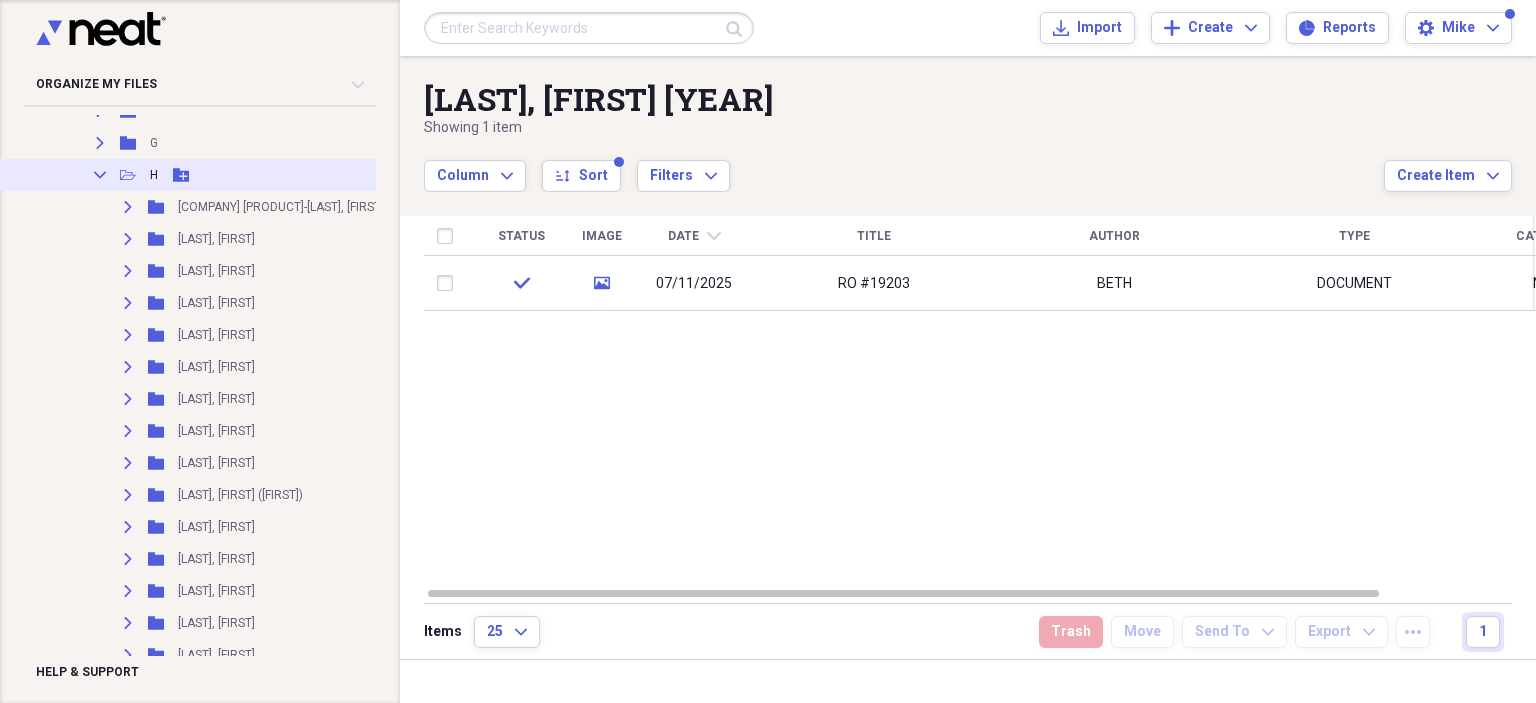 click on "Collapse" 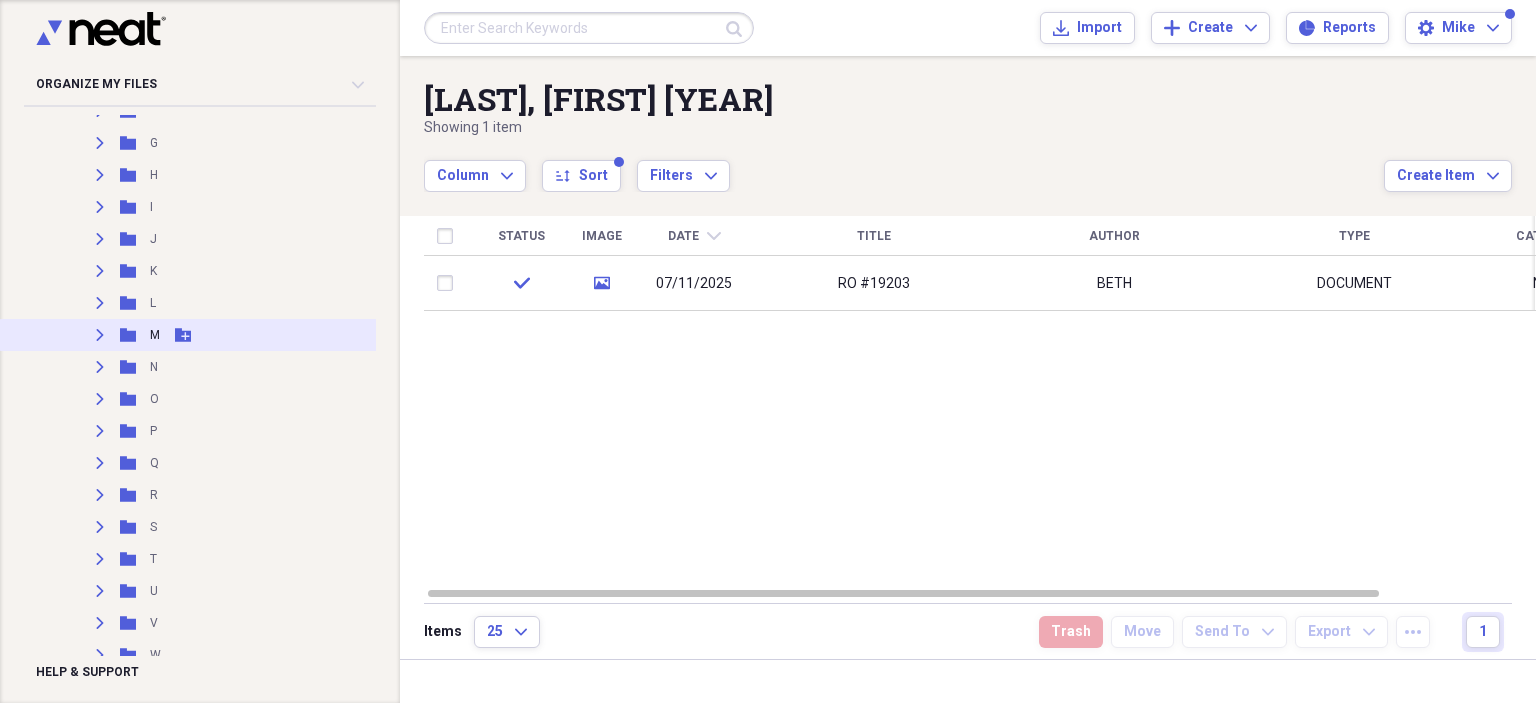 click on "Expand" 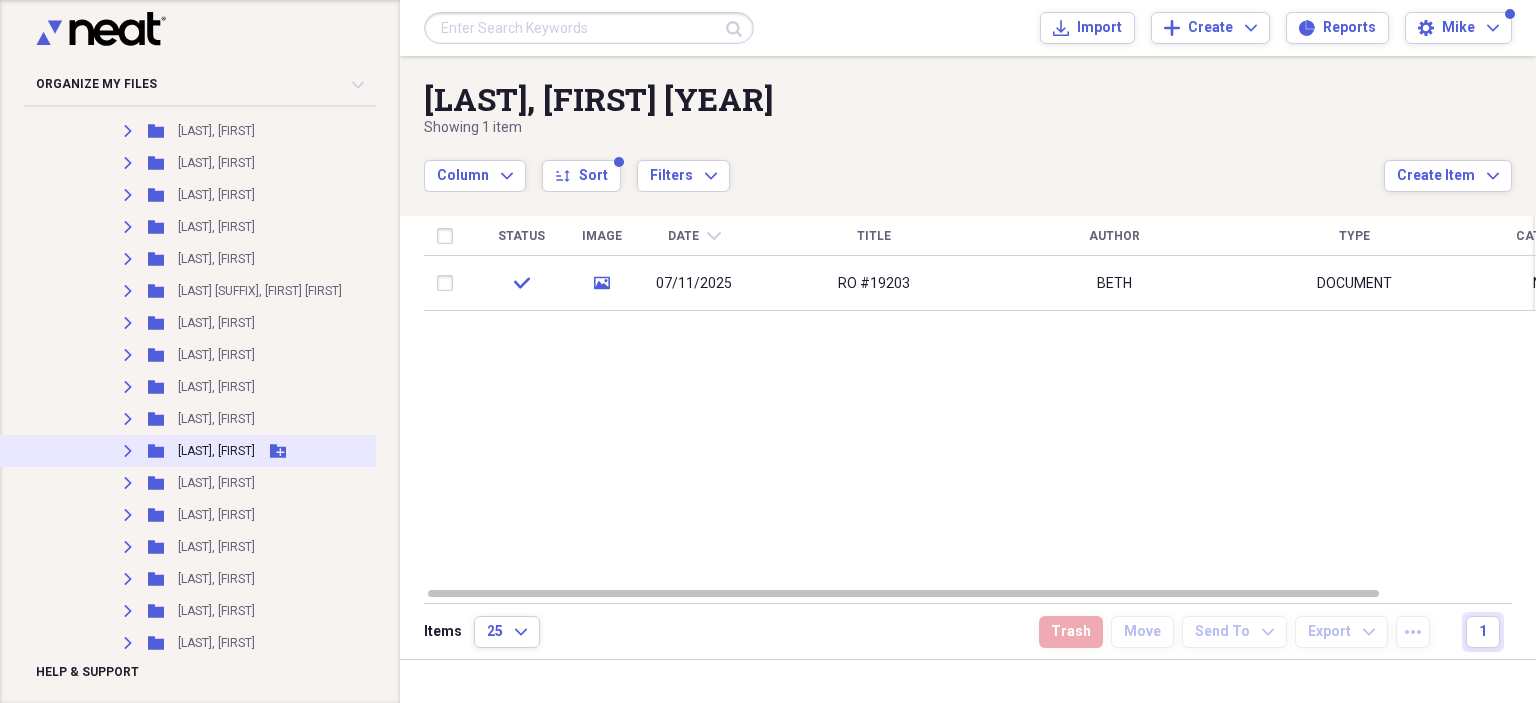 scroll, scrollTop: 8100, scrollLeft: 0, axis: vertical 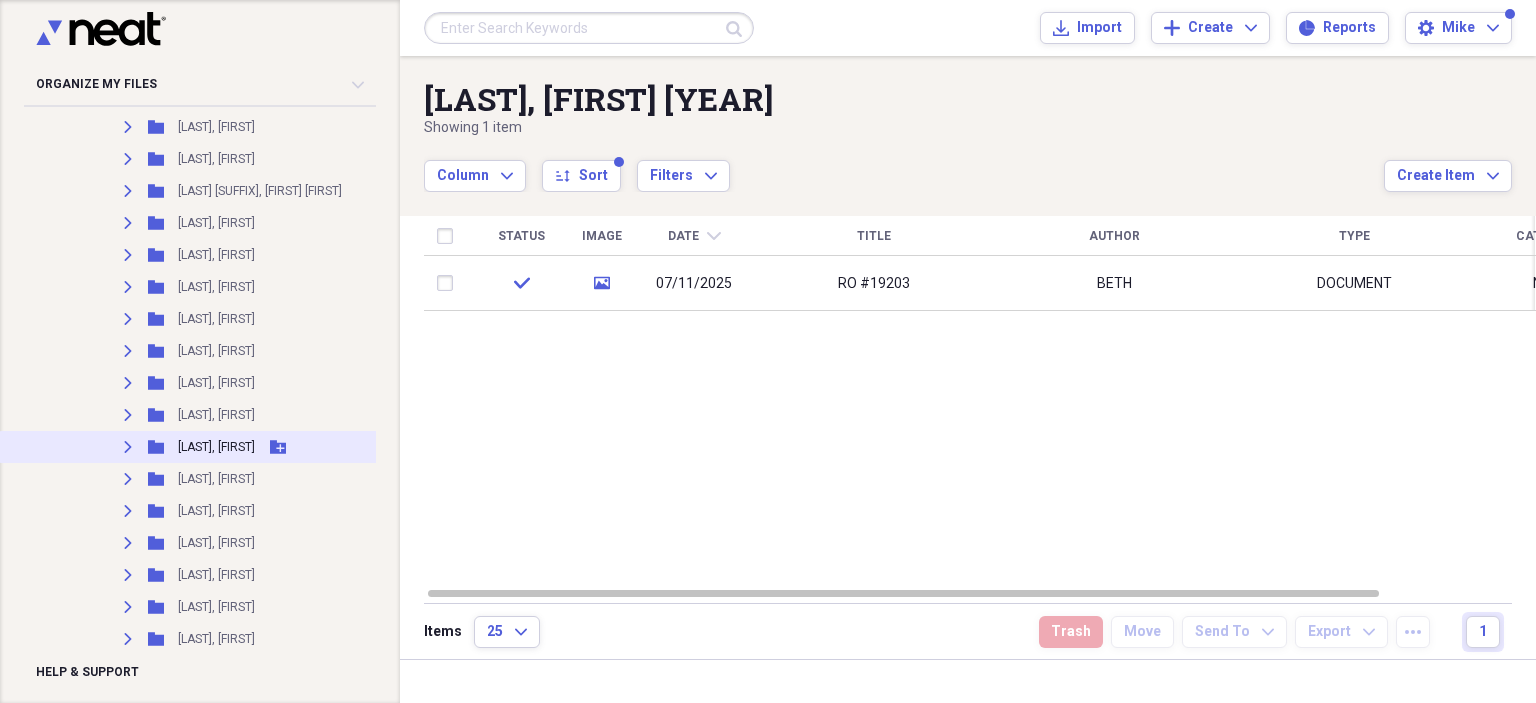 click 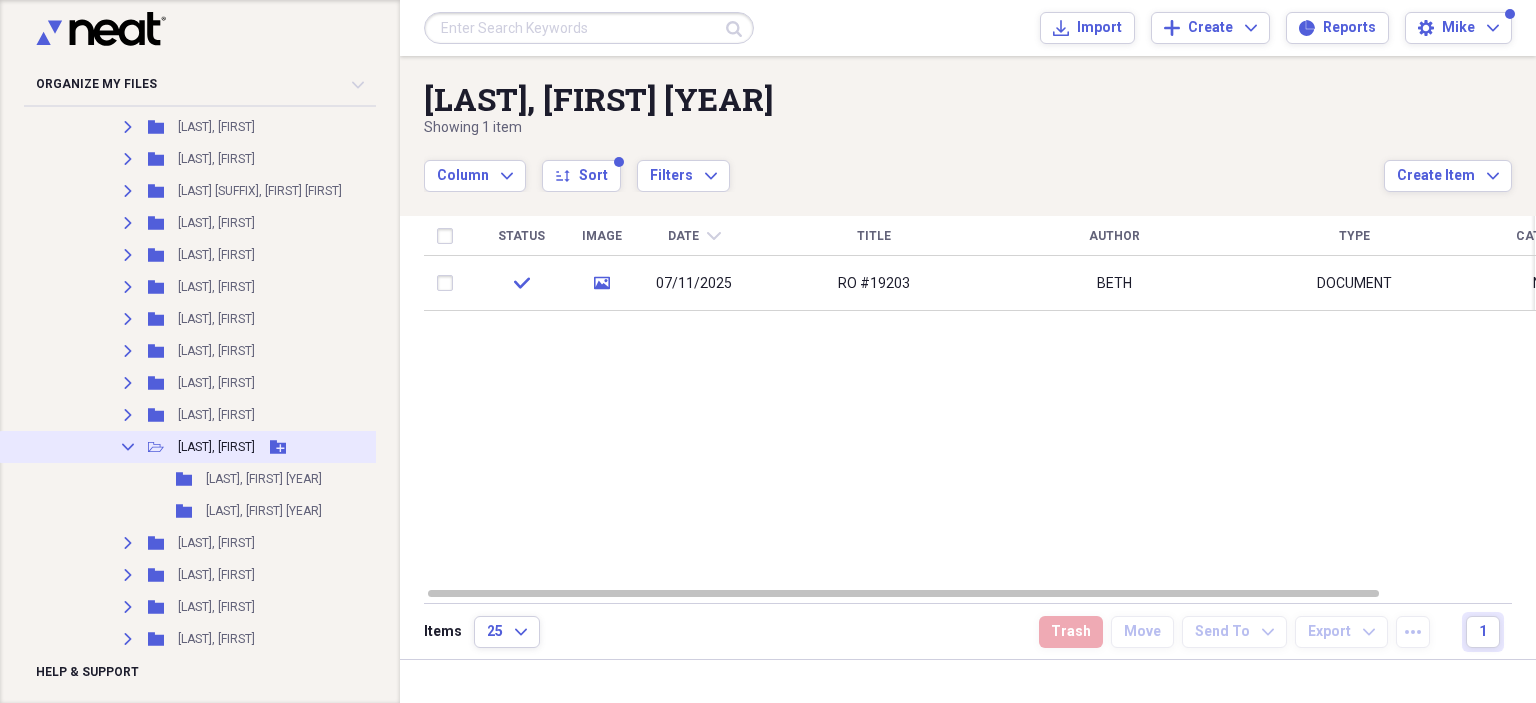 click on "Collapse" 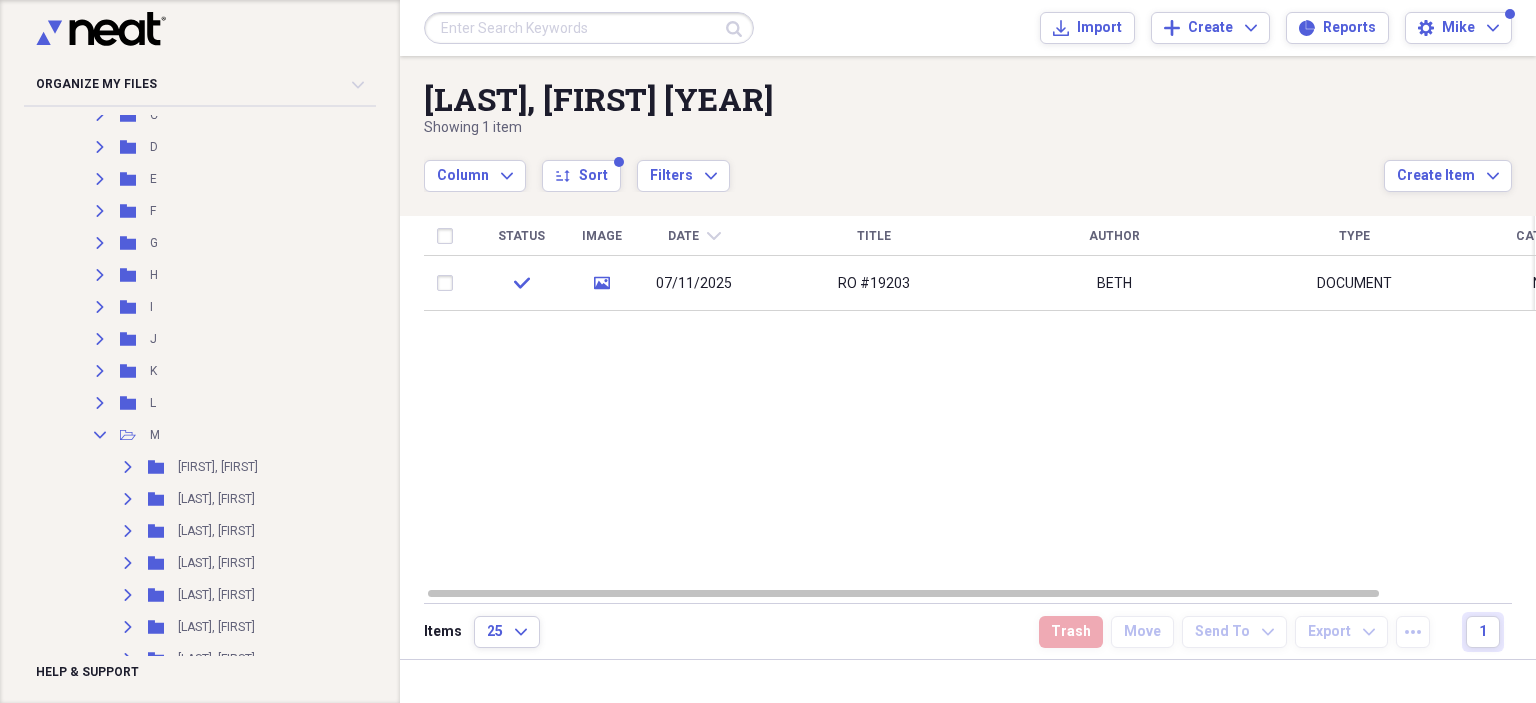 scroll, scrollTop: 300, scrollLeft: 0, axis: vertical 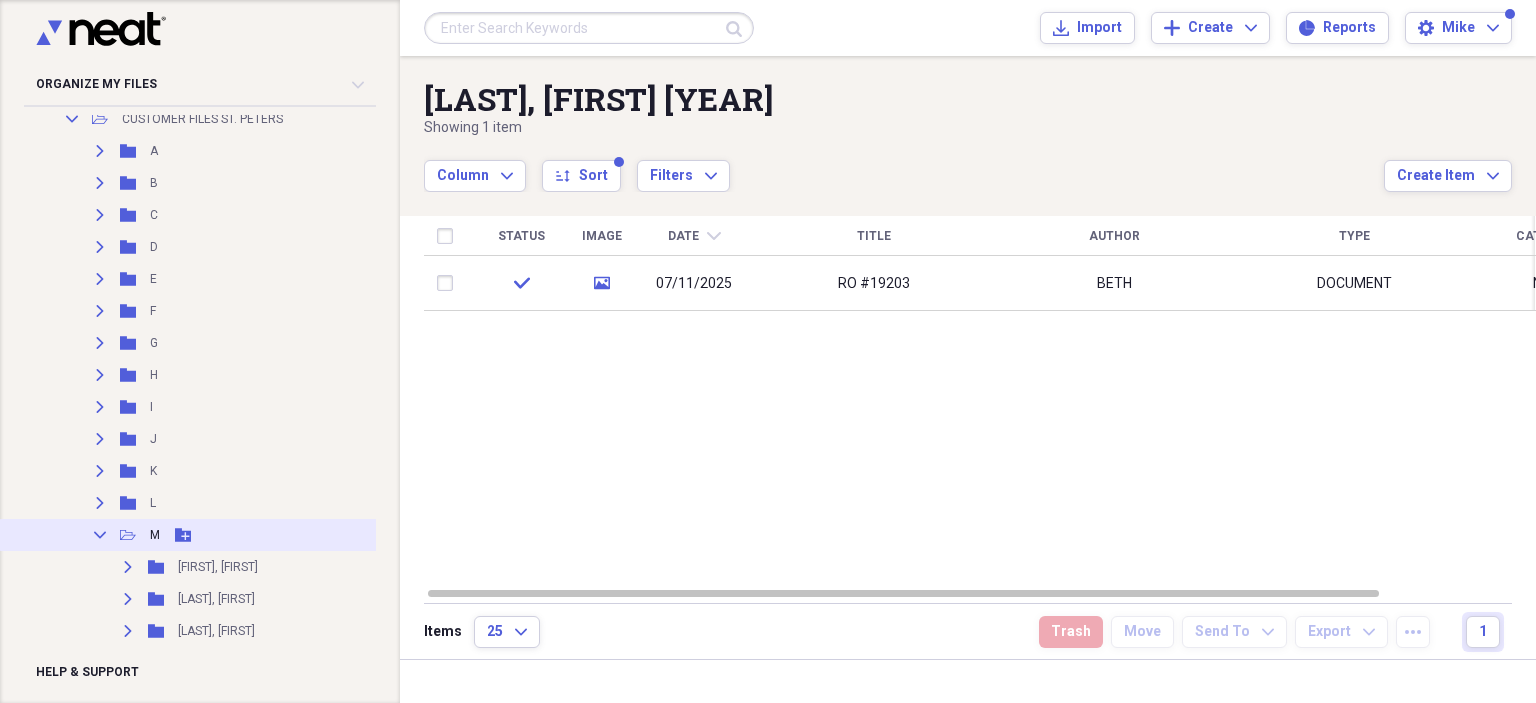 click 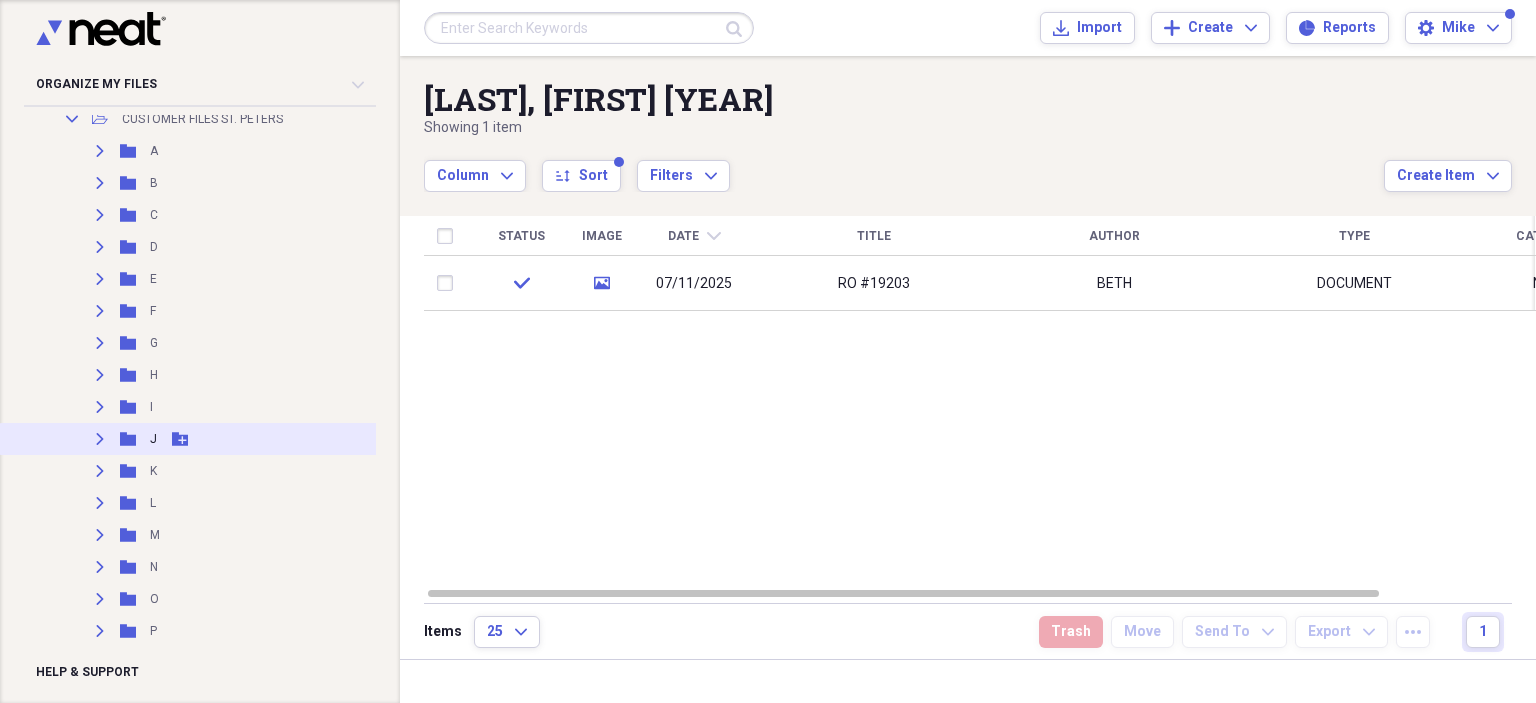 click on "Expand" 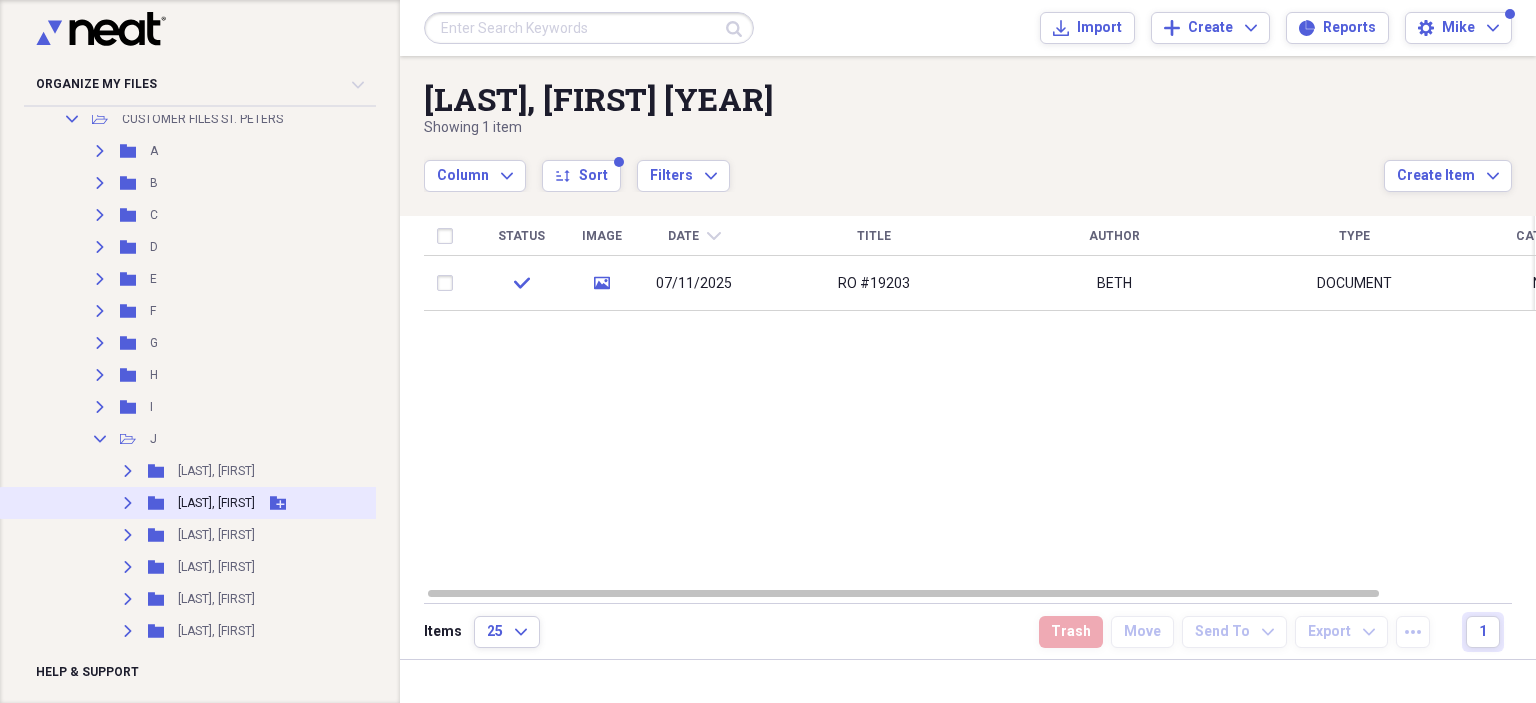 click on "Expand" 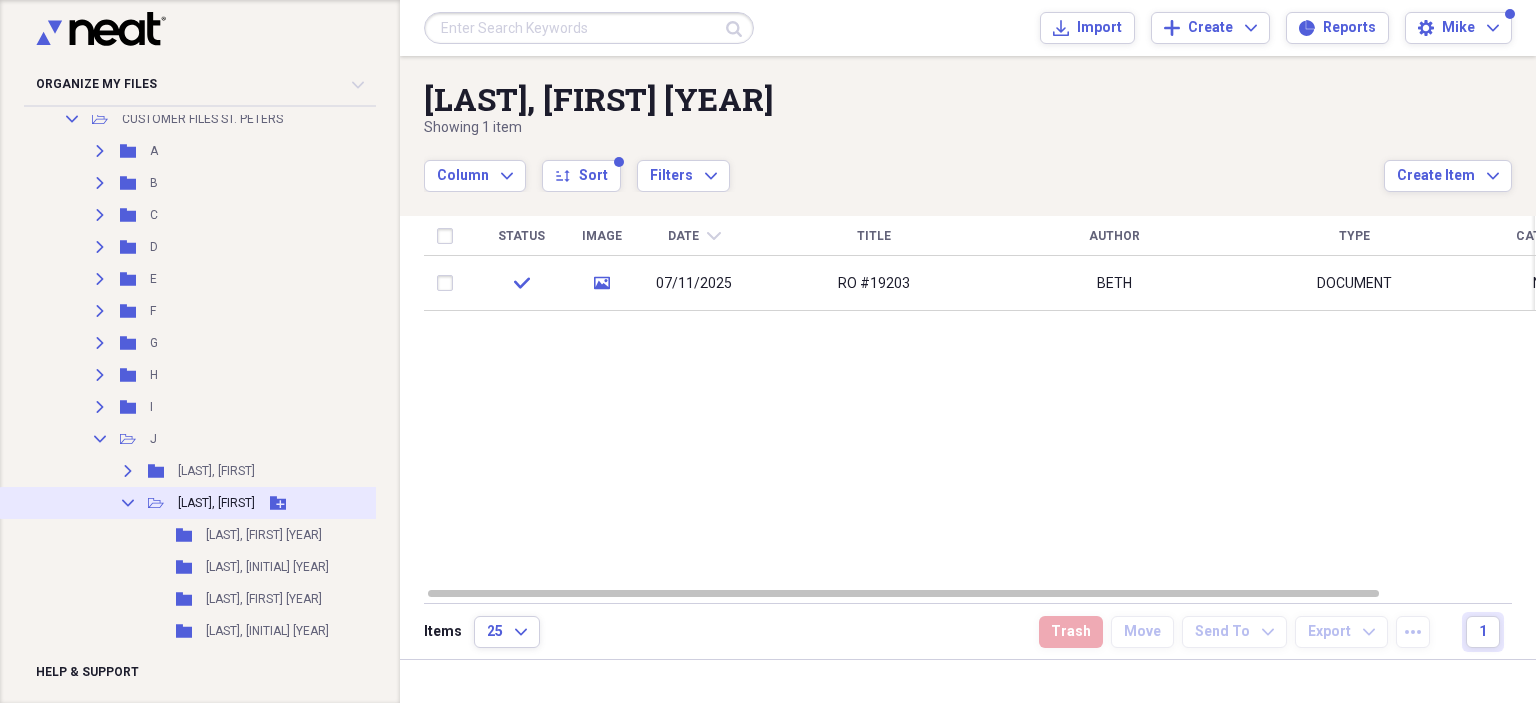scroll, scrollTop: 400, scrollLeft: 0, axis: vertical 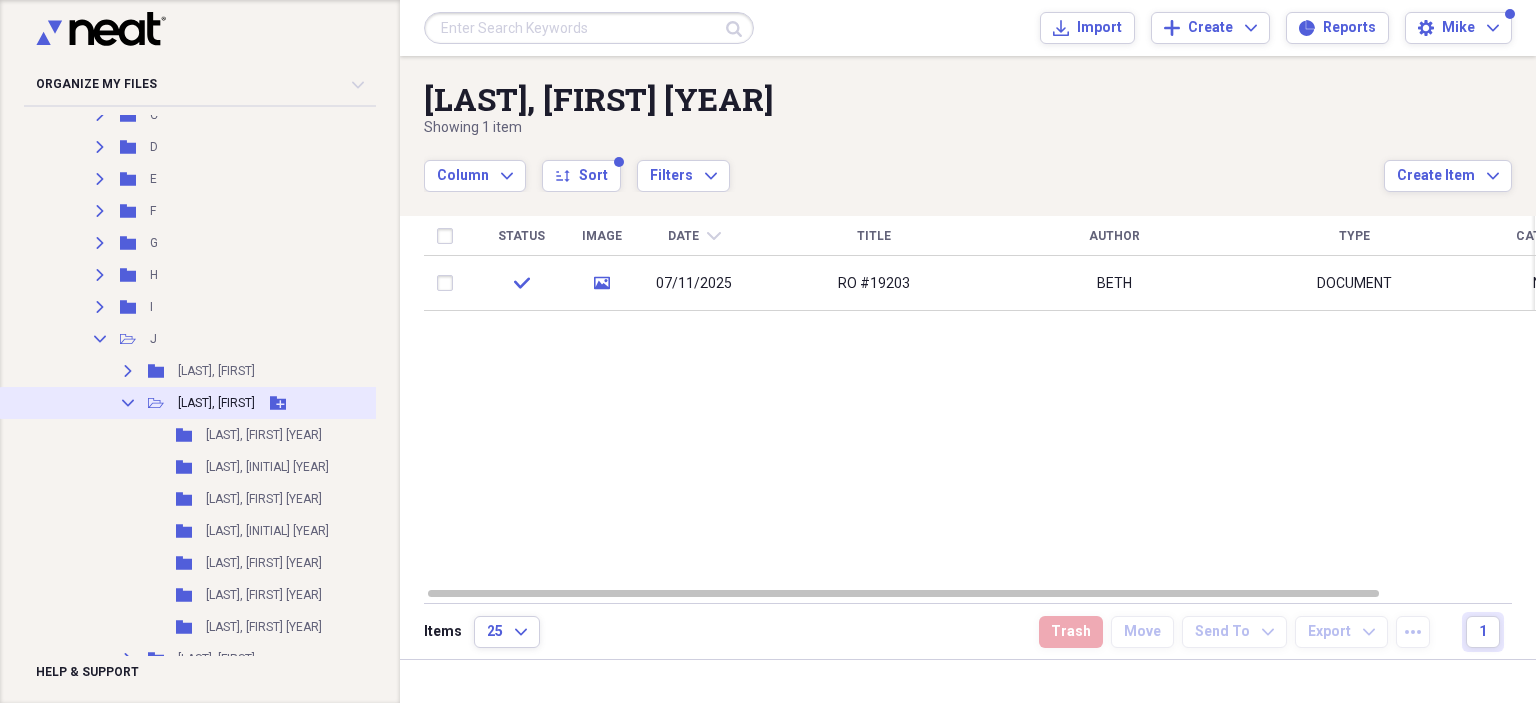 click on "Collapse" 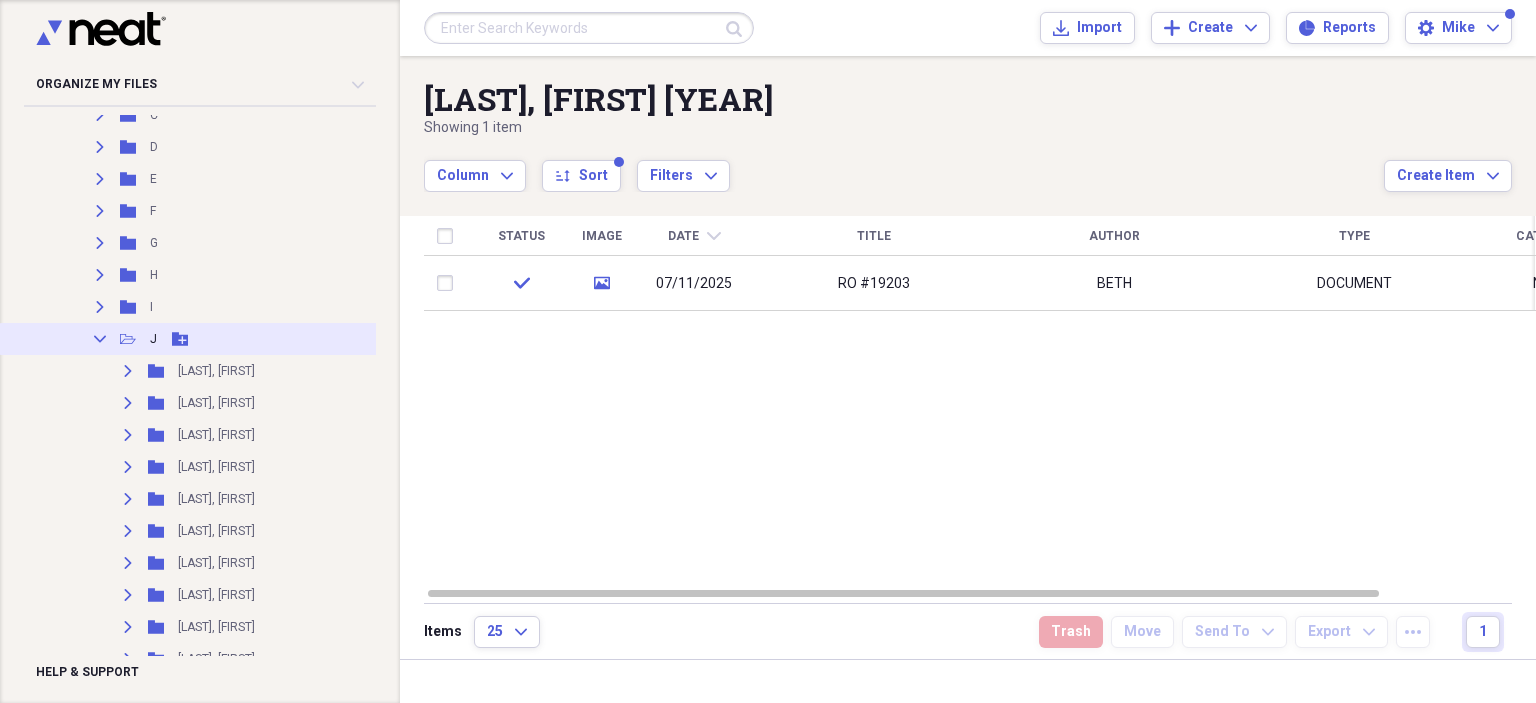 click on "Collapse" 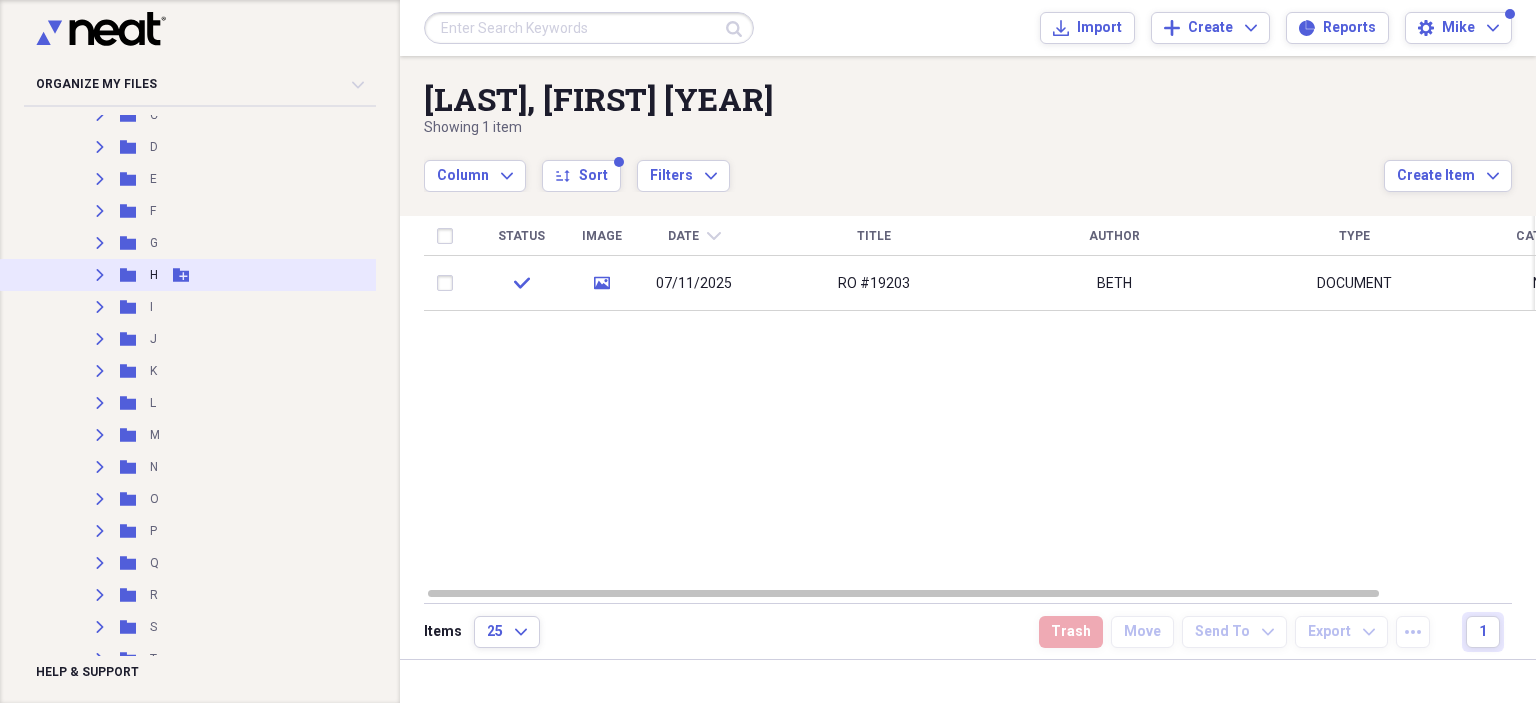 click 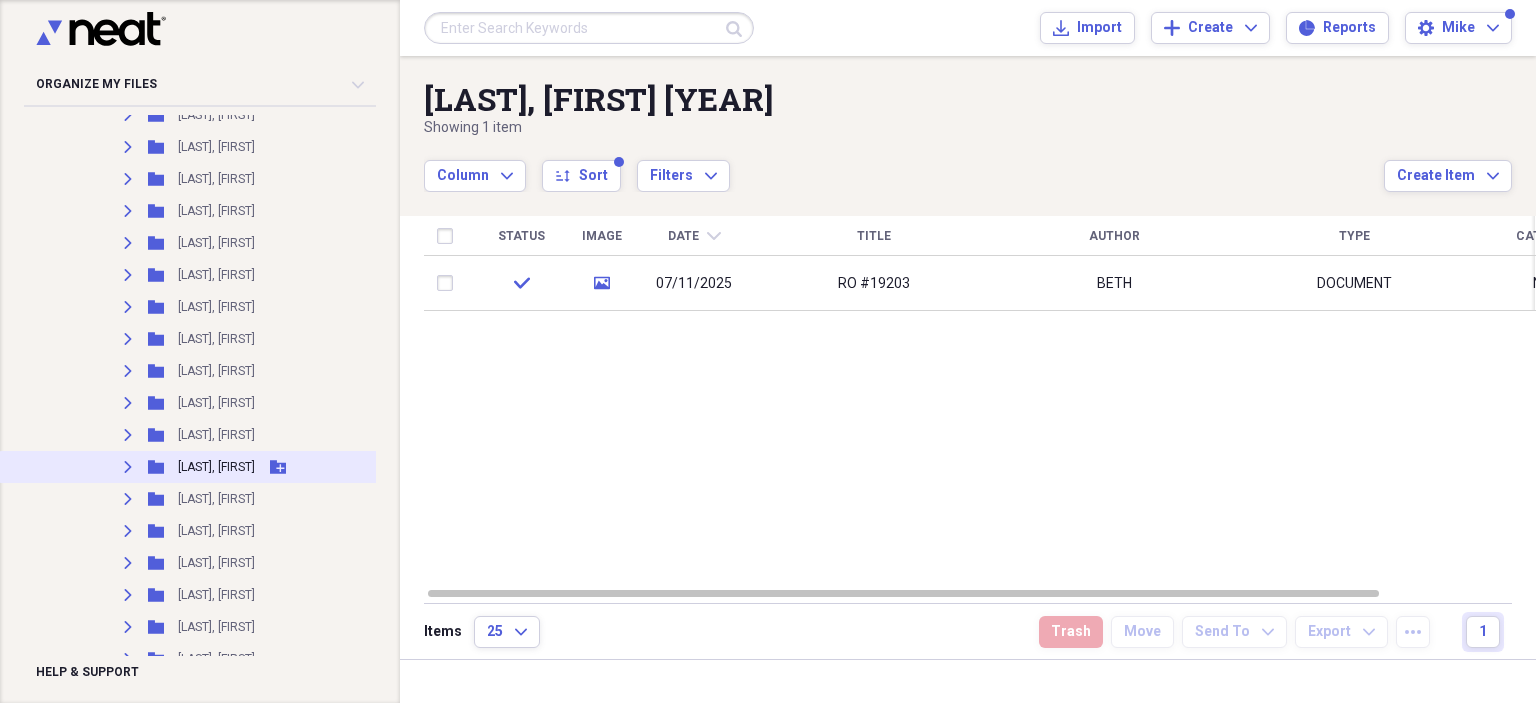 scroll, scrollTop: 1300, scrollLeft: 0, axis: vertical 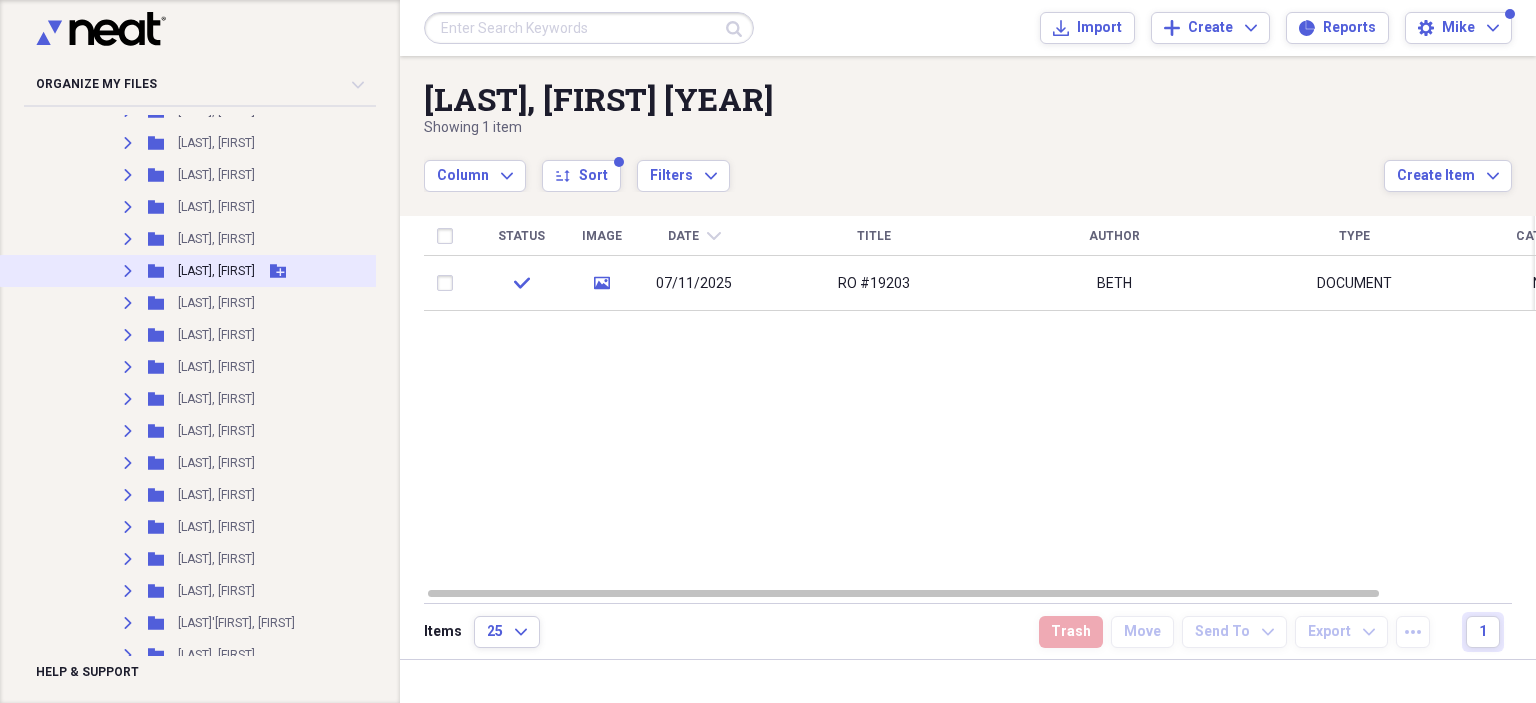 click 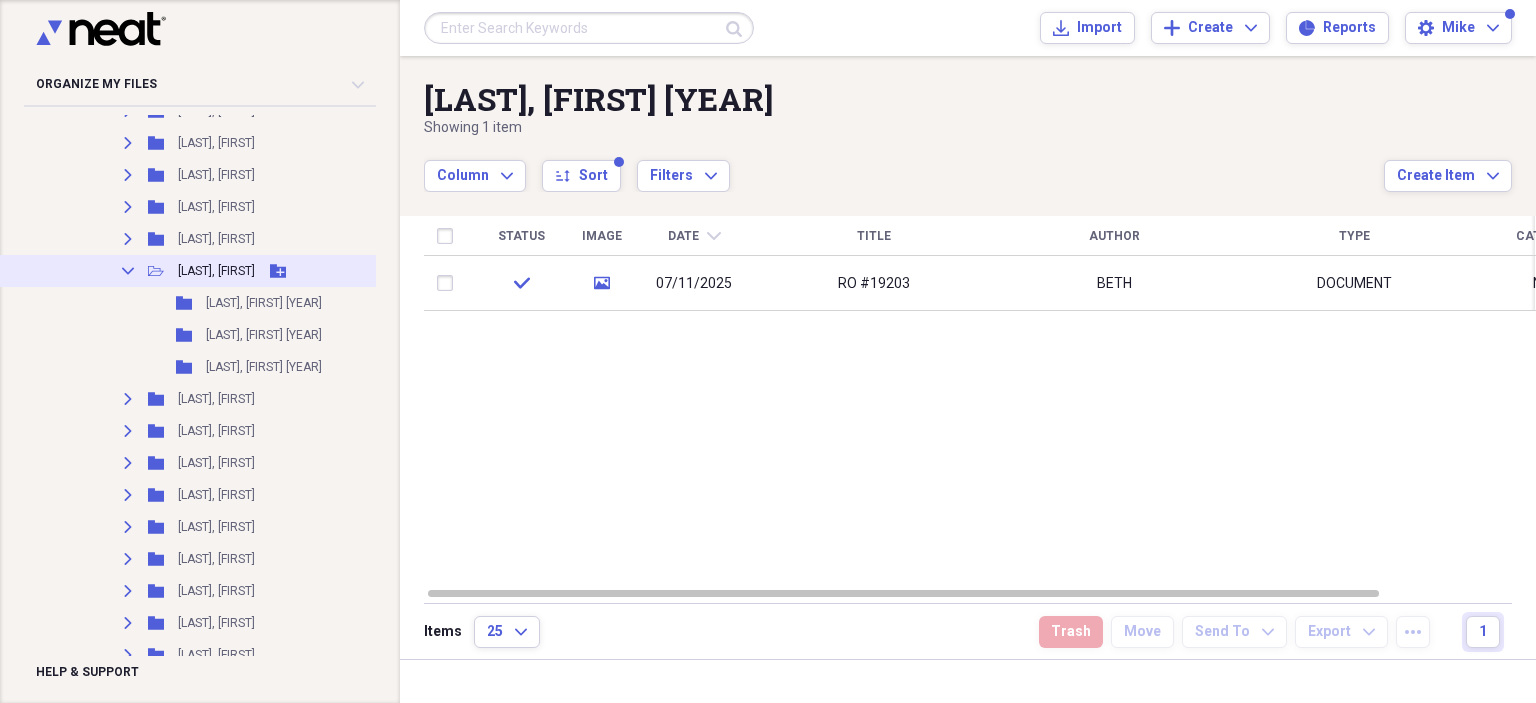 click on "Collapse" 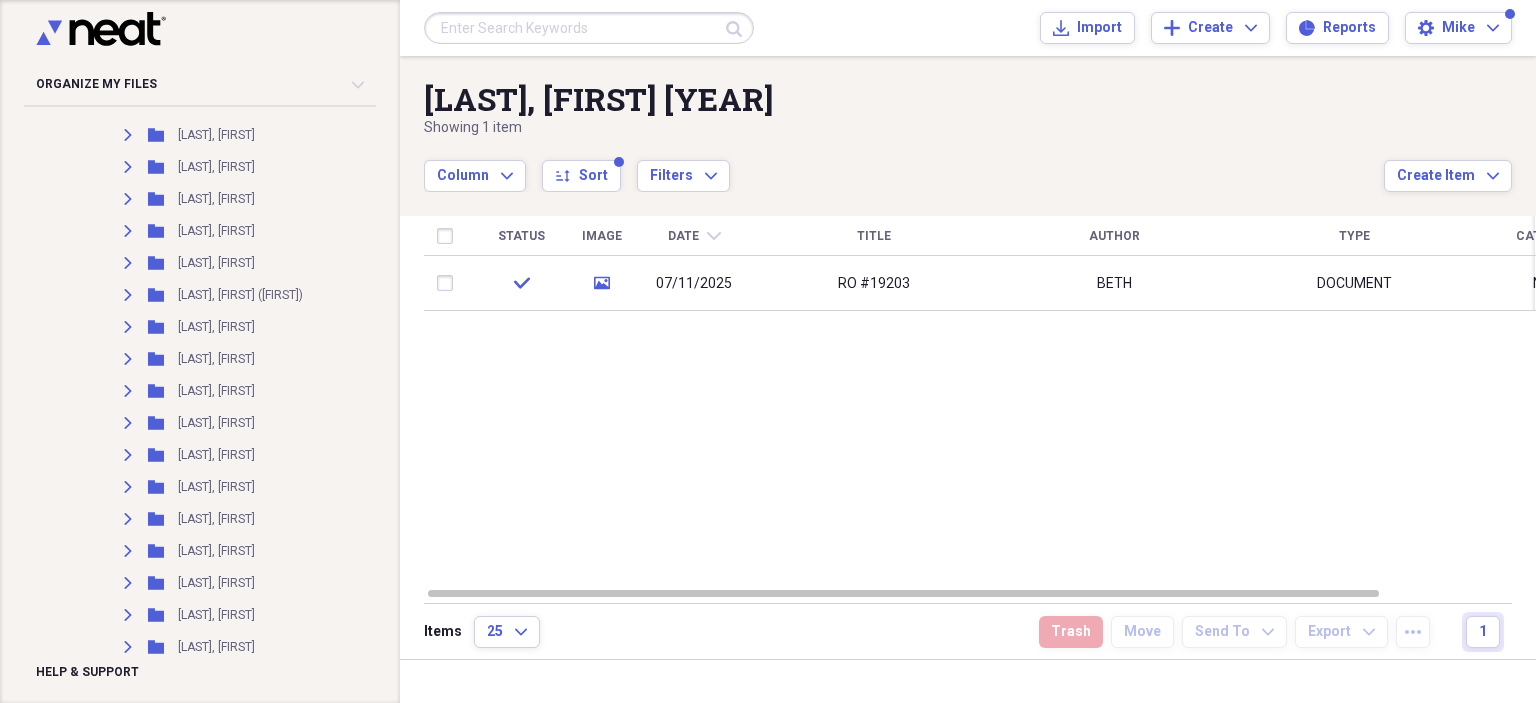 scroll, scrollTop: 200, scrollLeft: 0, axis: vertical 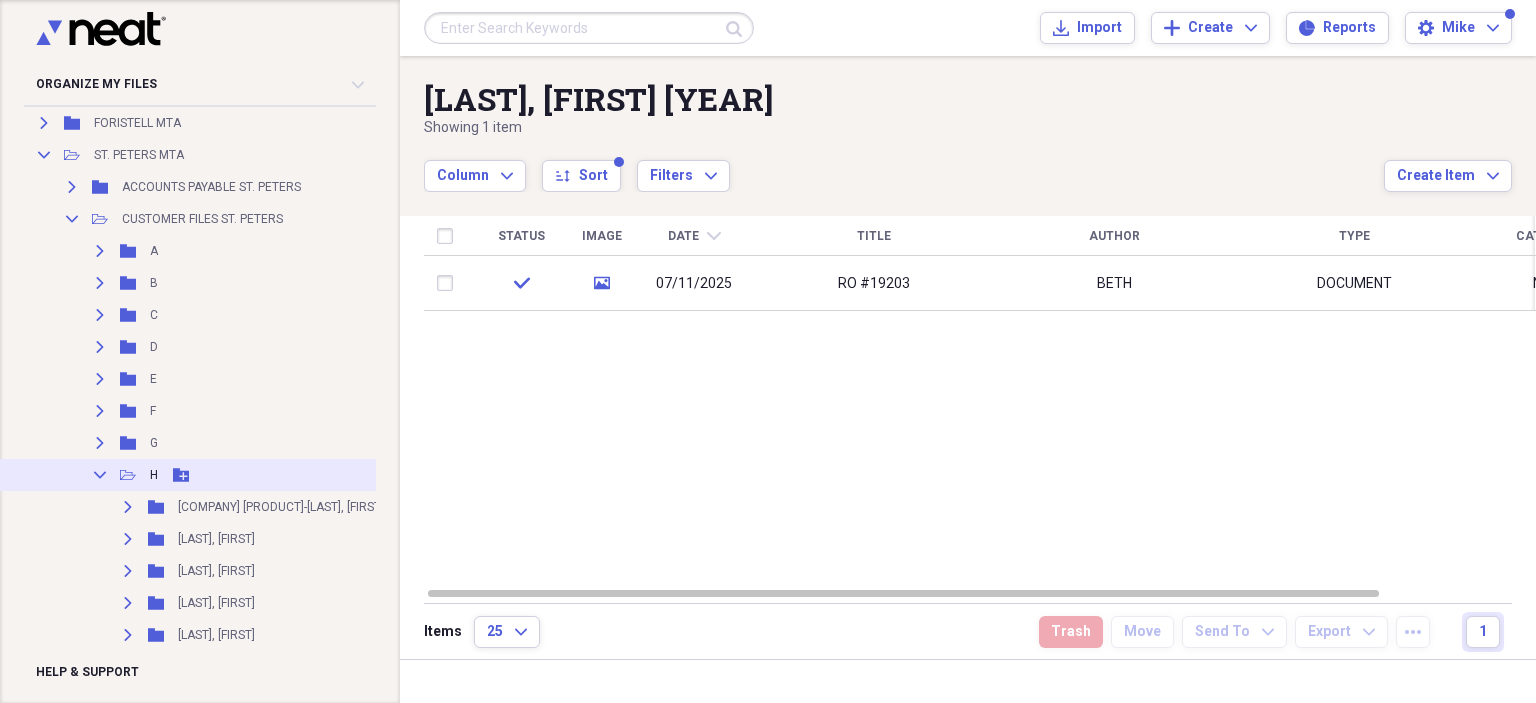 click on "Collapse Open Folder H Add Folder" at bounding box center [247, 475] 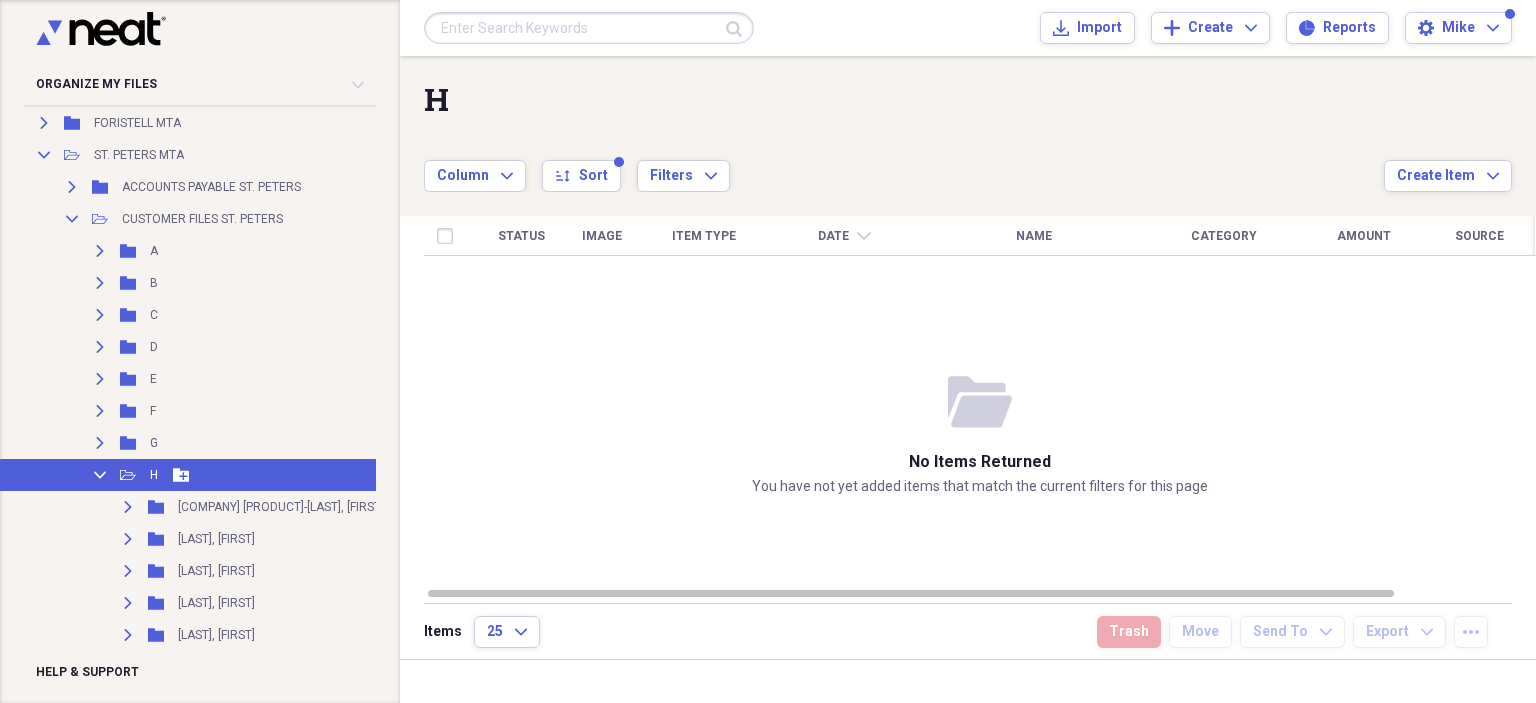 click on "Collapse" 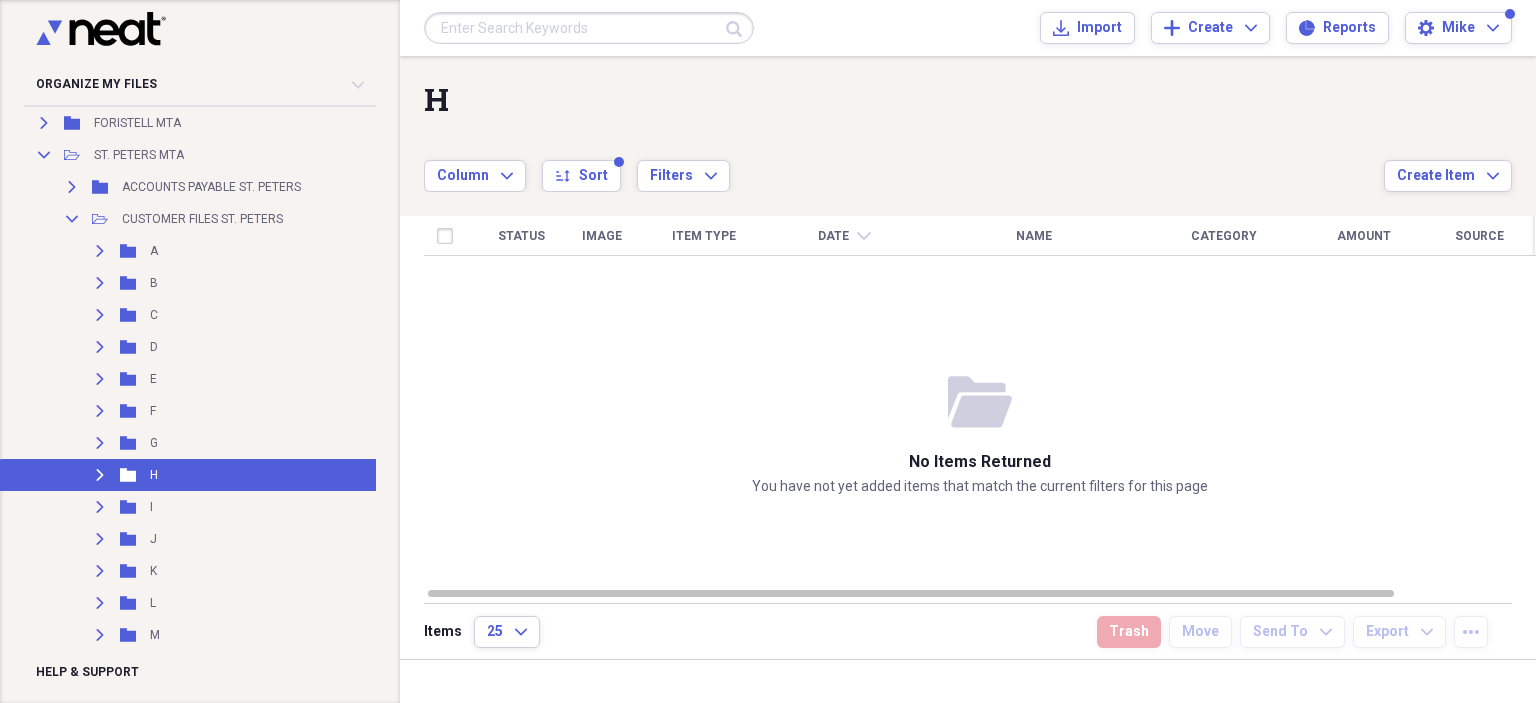 scroll, scrollTop: 800, scrollLeft: 0, axis: vertical 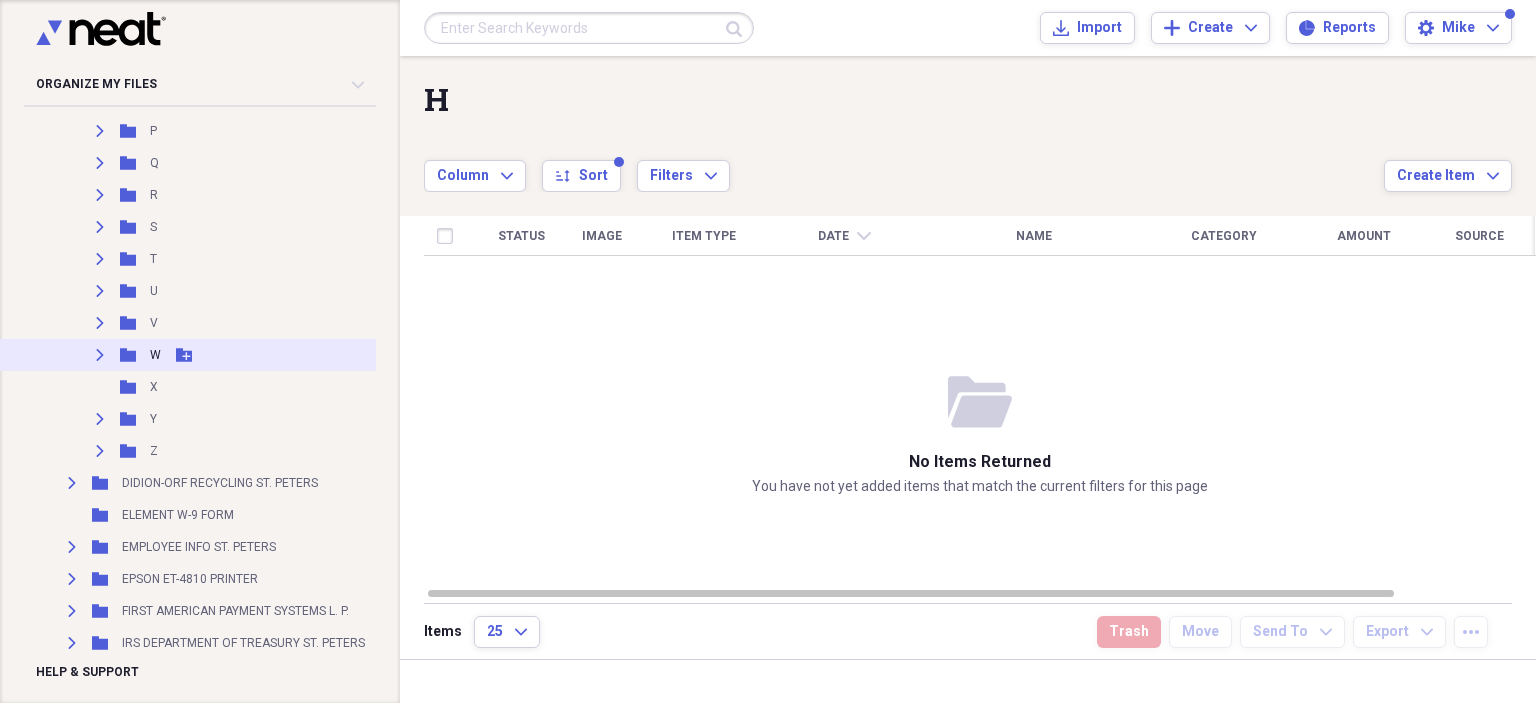 click on "Expand" 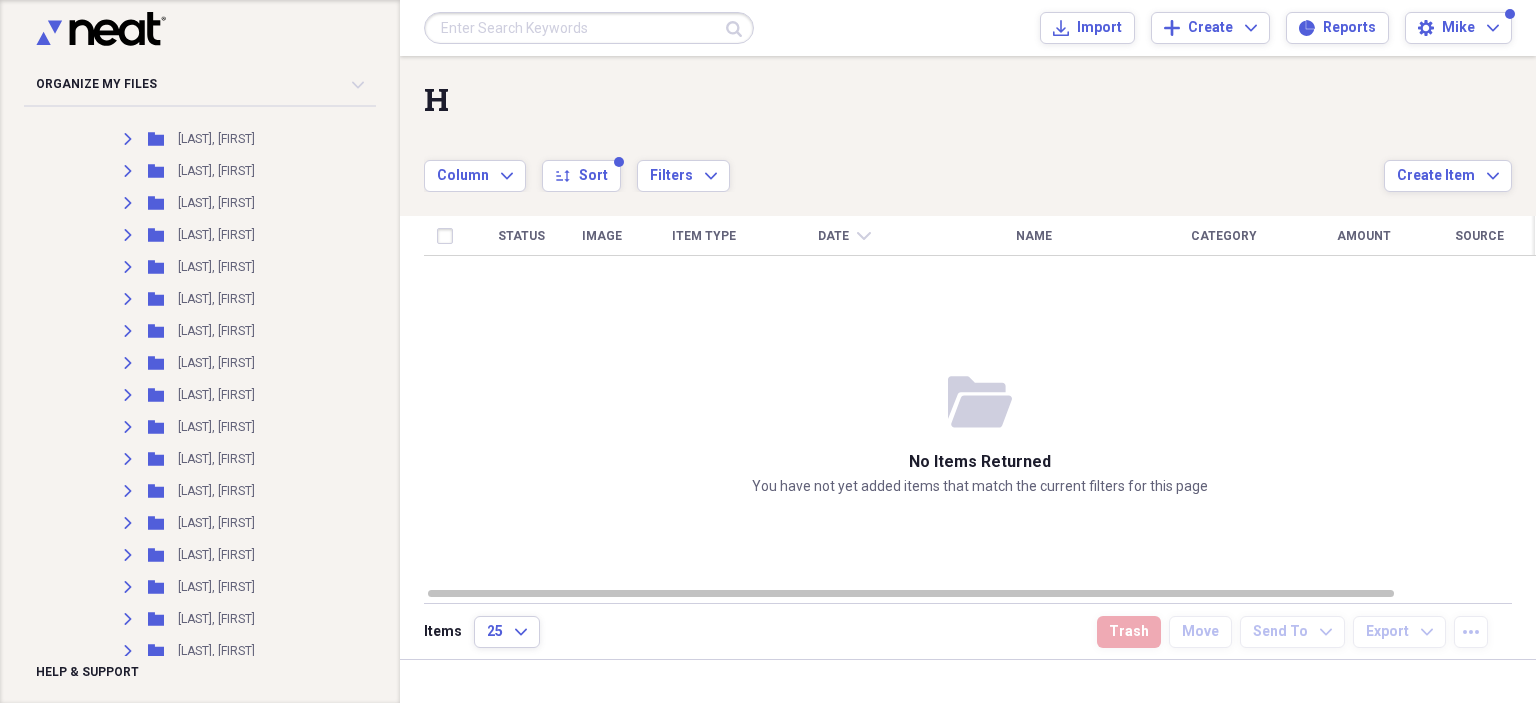 scroll, scrollTop: 4225, scrollLeft: 0, axis: vertical 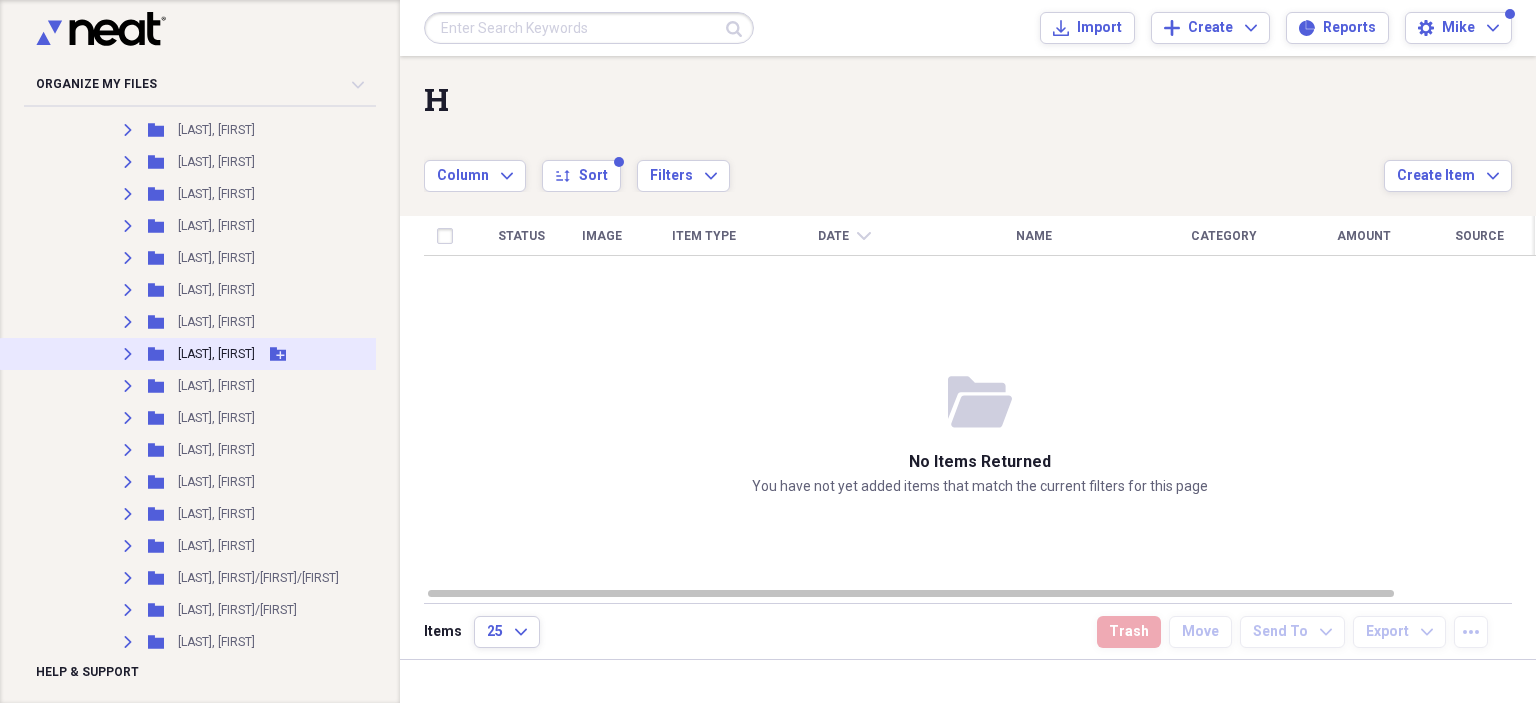 click on "Expand" 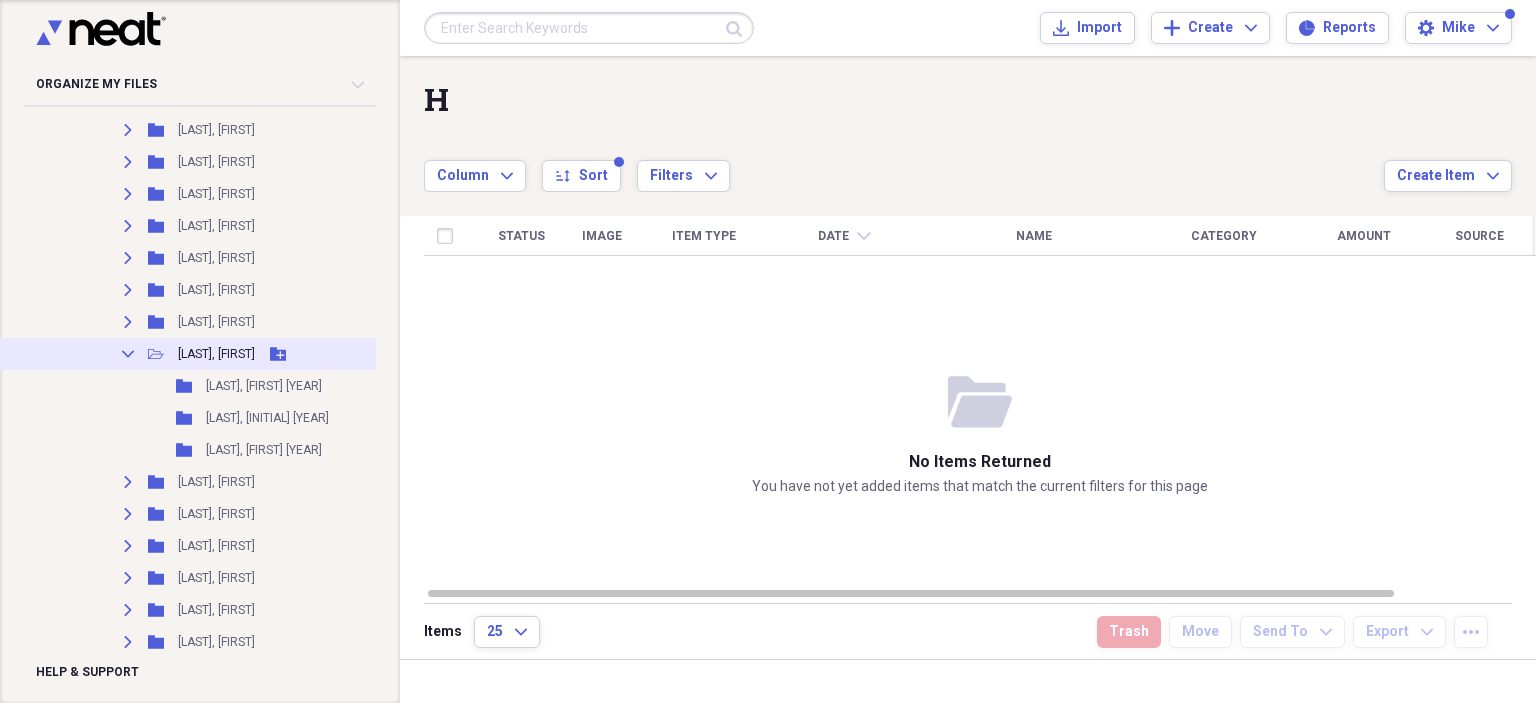 click on "Collapse" 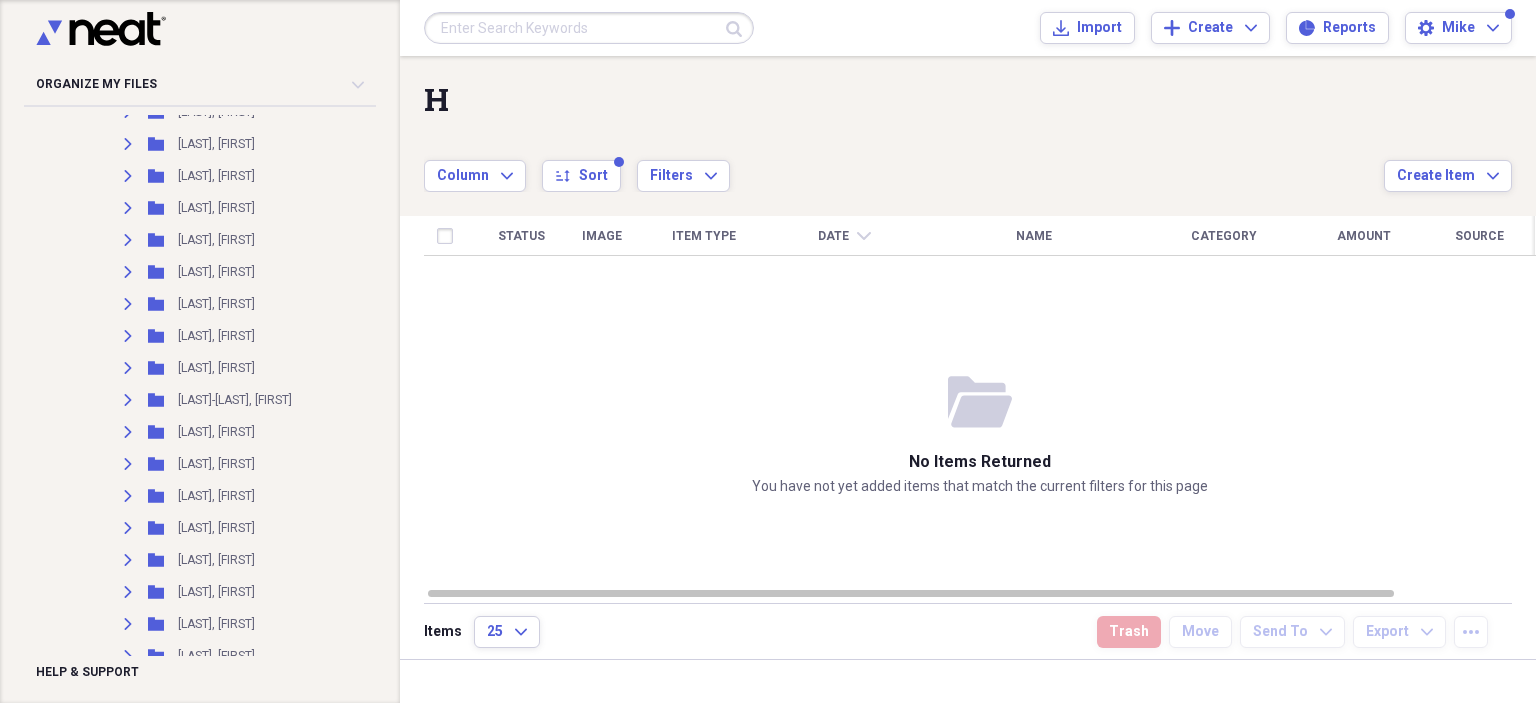 scroll, scrollTop: 576, scrollLeft: 0, axis: vertical 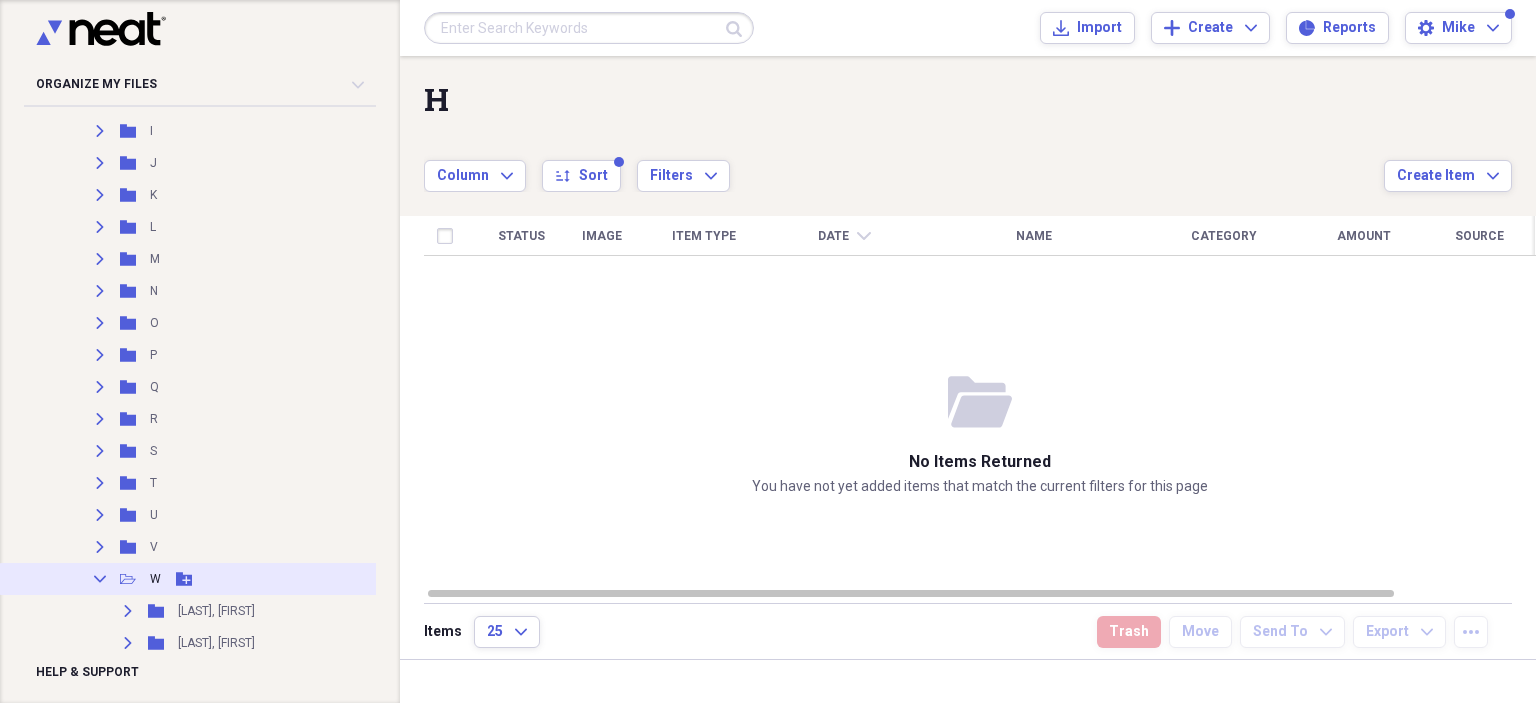 click on "Collapse" 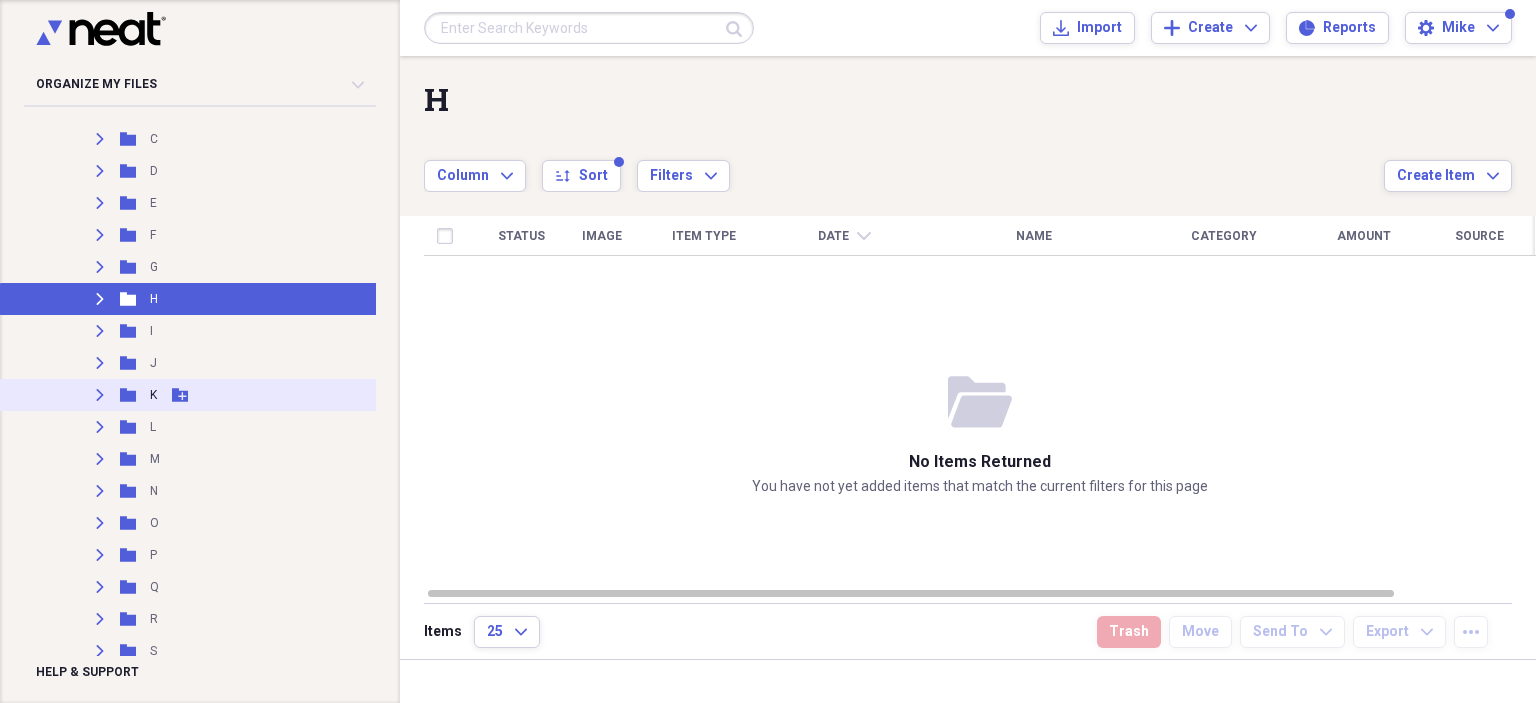 scroll, scrollTop: 276, scrollLeft: 0, axis: vertical 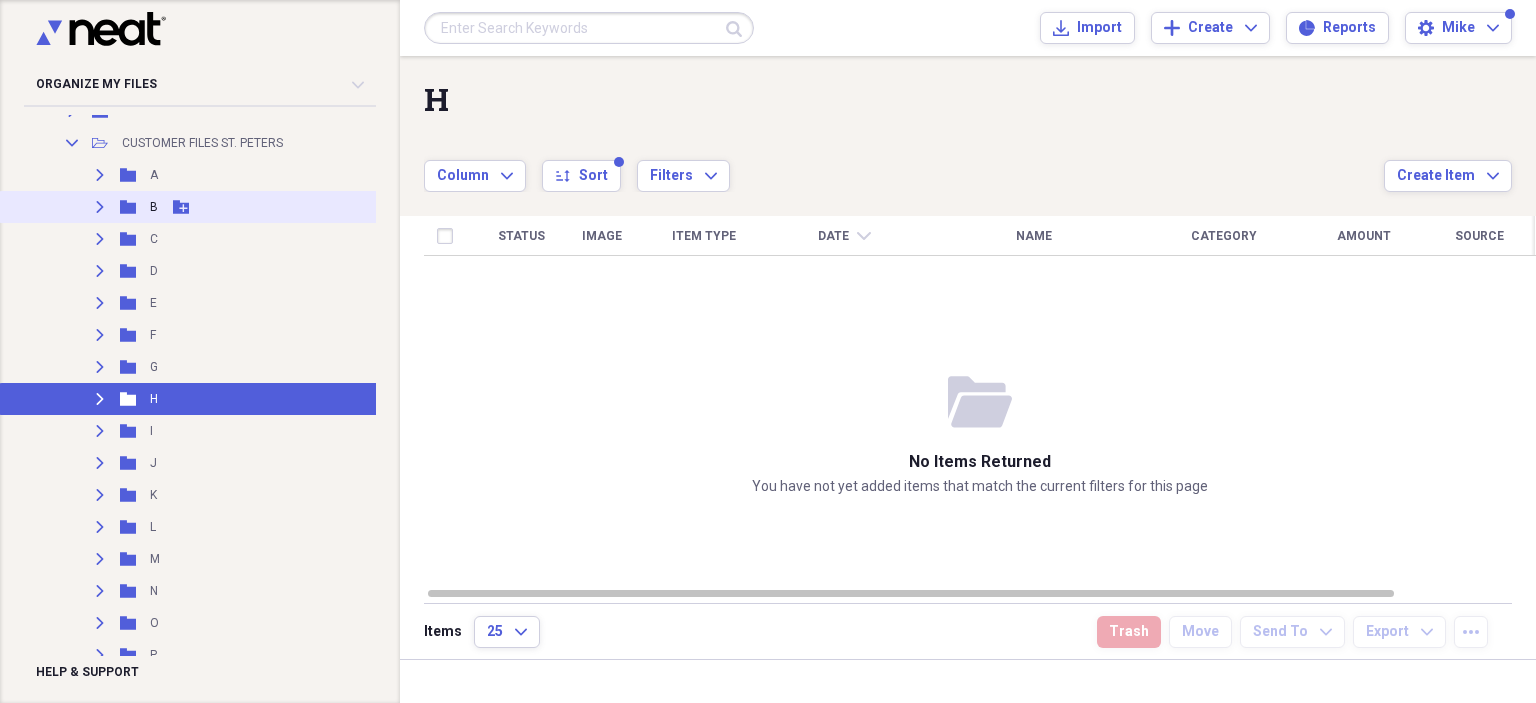 click on "Expand" 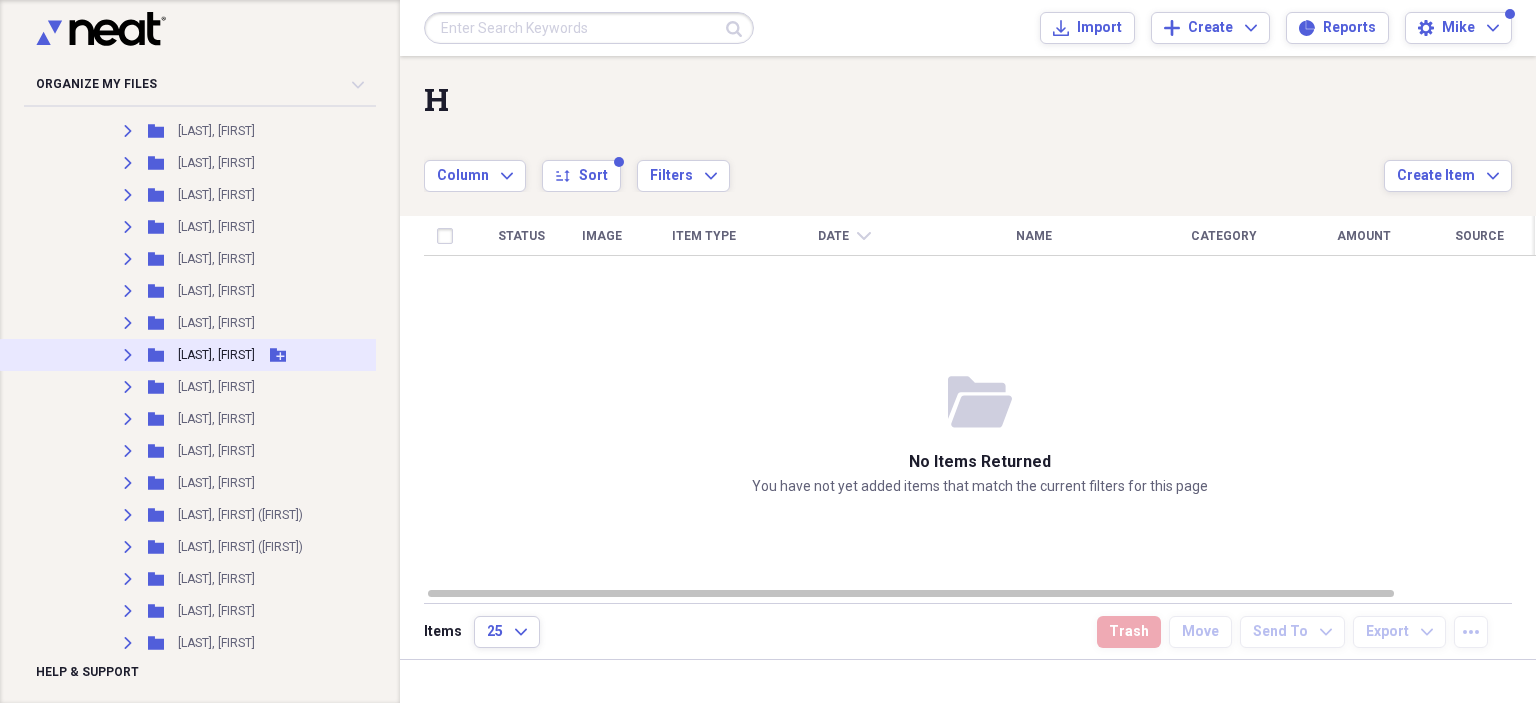 scroll, scrollTop: 4176, scrollLeft: 0, axis: vertical 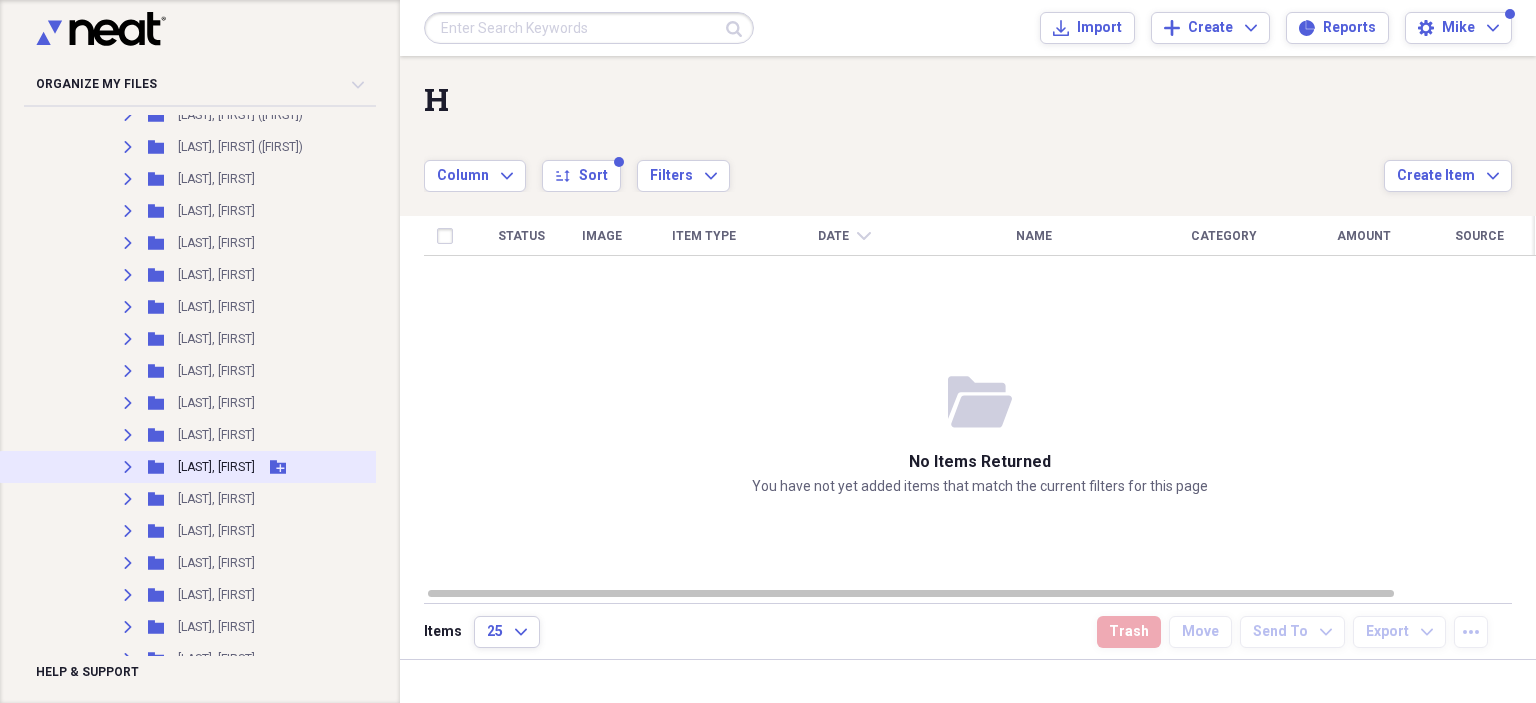 click on "Expand" 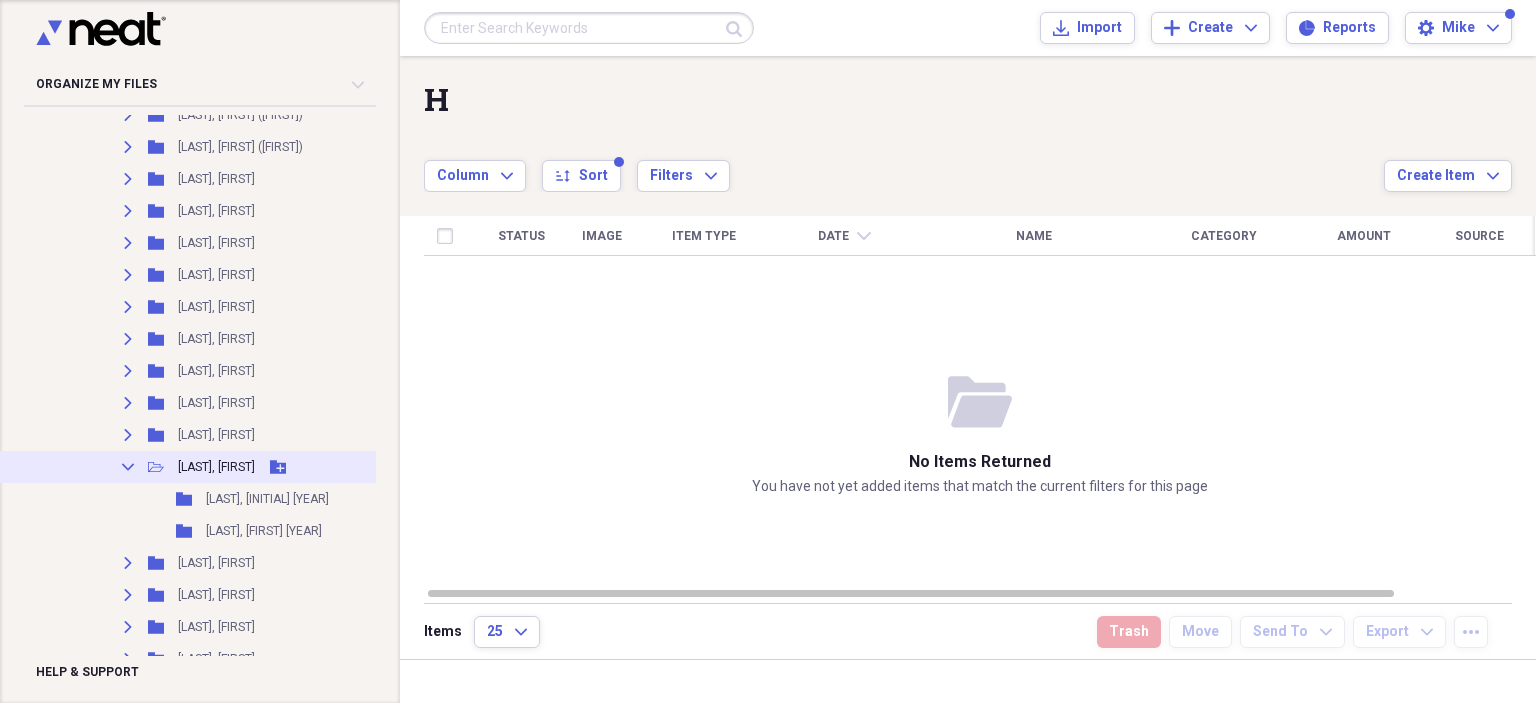 click on "Collapse" 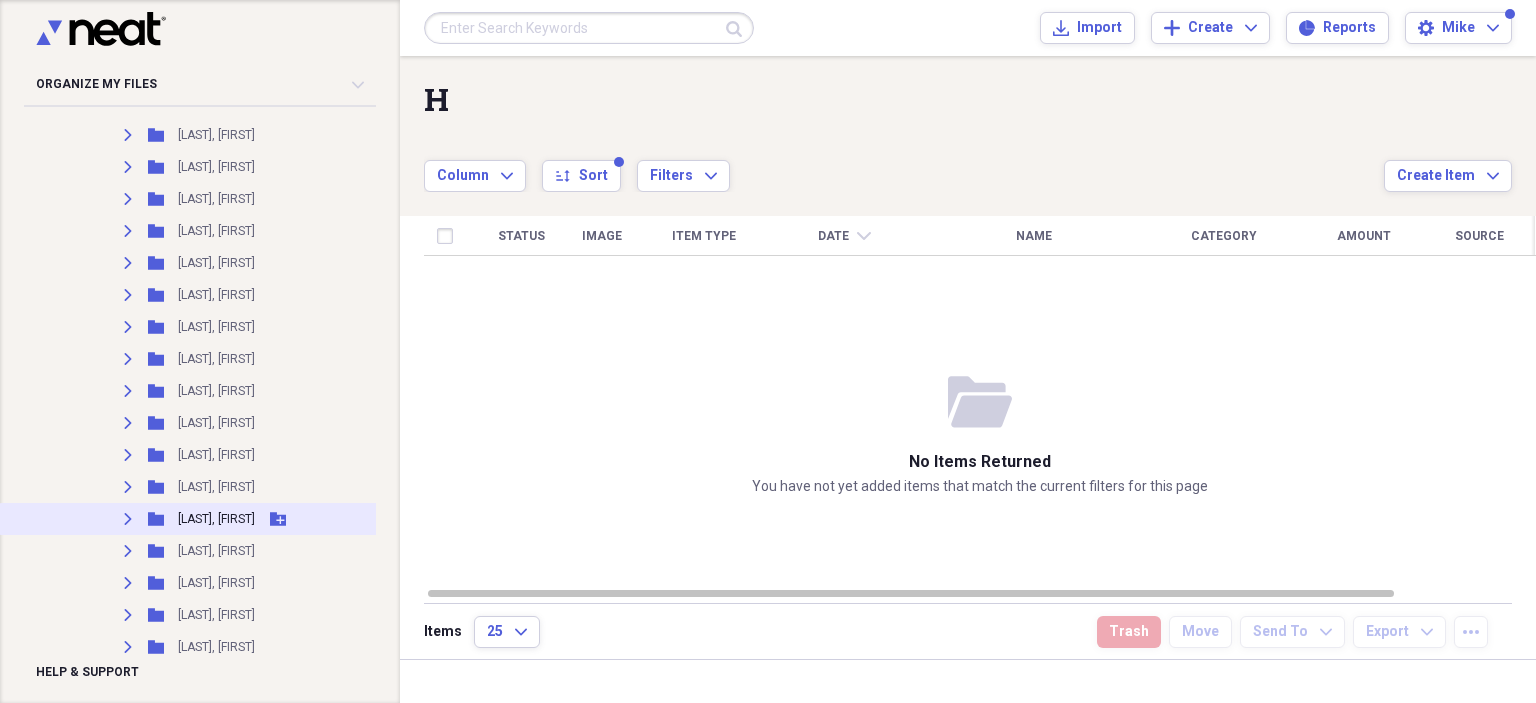 scroll, scrollTop: 8576, scrollLeft: 0, axis: vertical 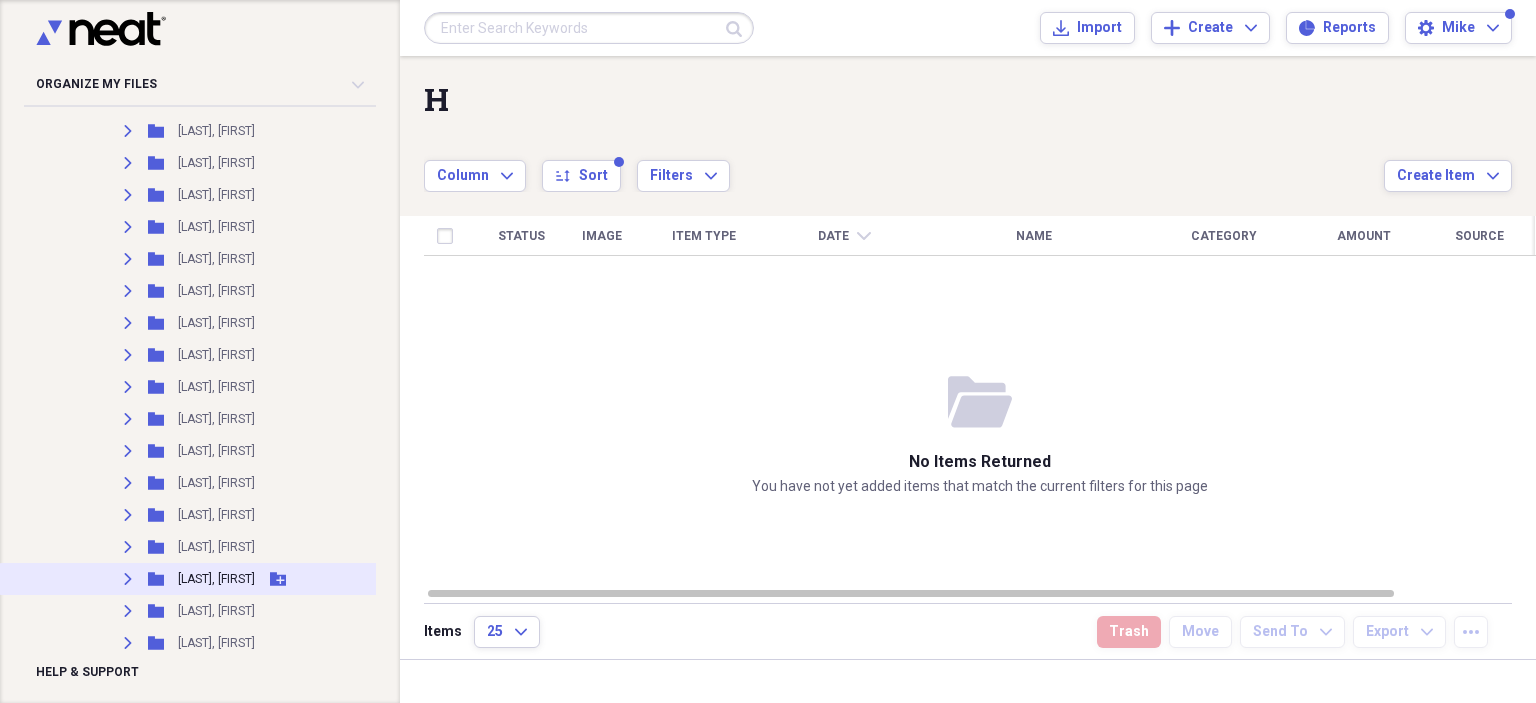 click on "Expand" 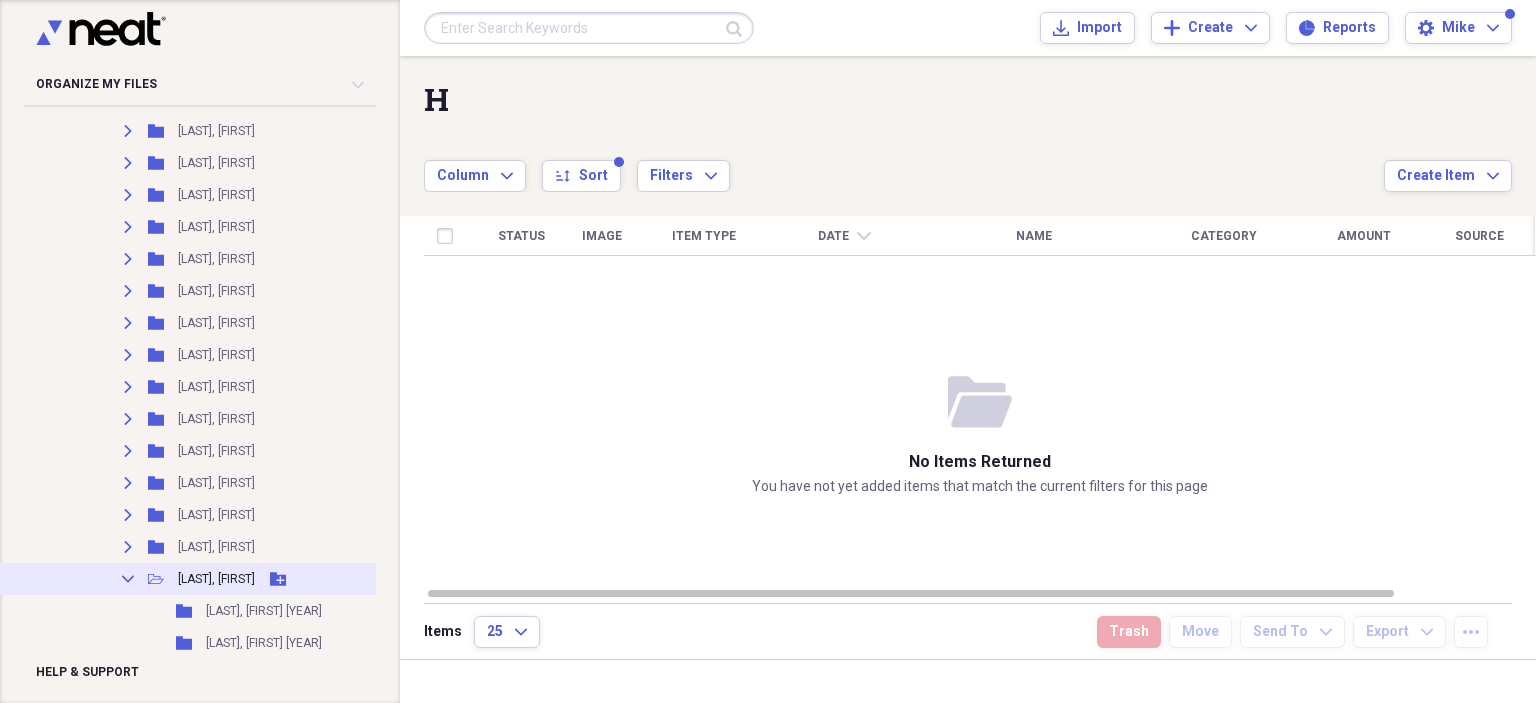 scroll, scrollTop: 8676, scrollLeft: 0, axis: vertical 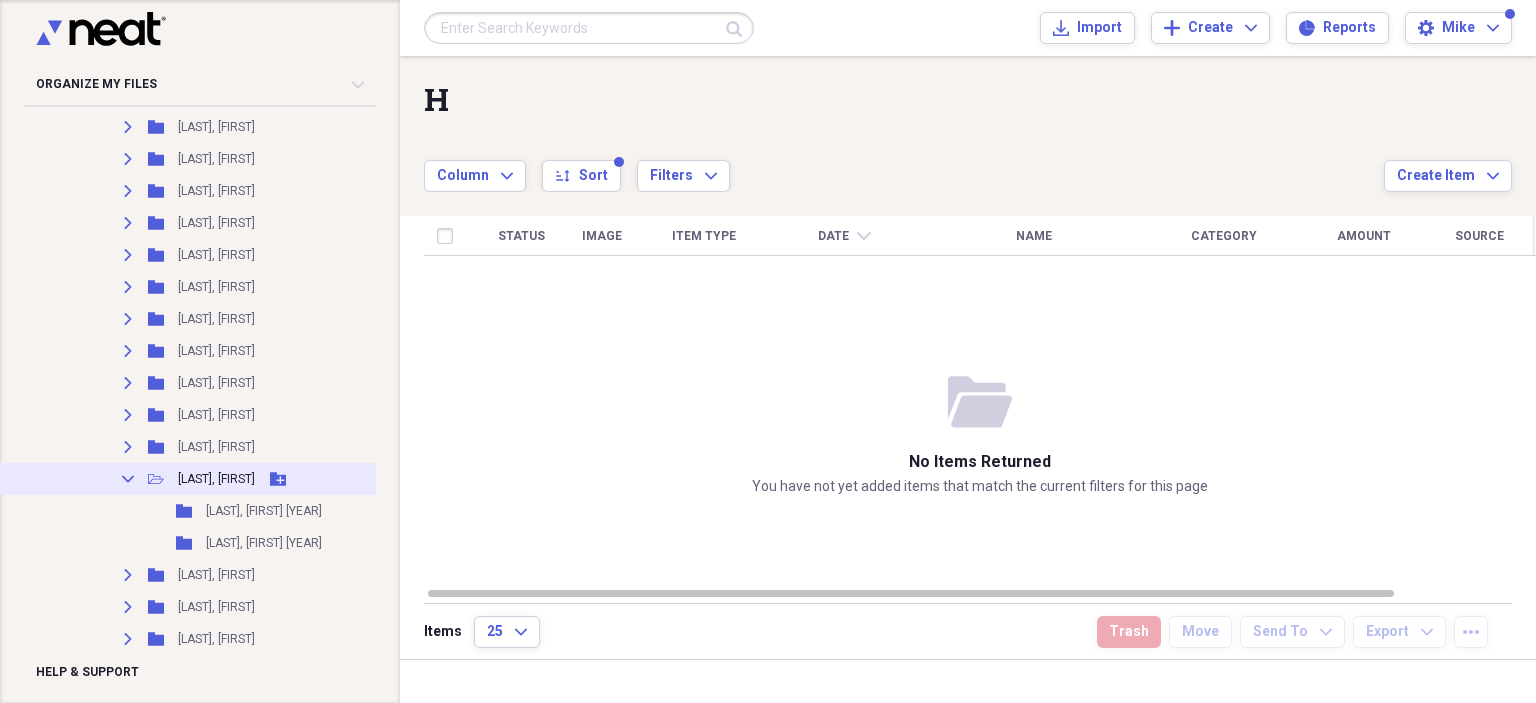 click on "Collapse" 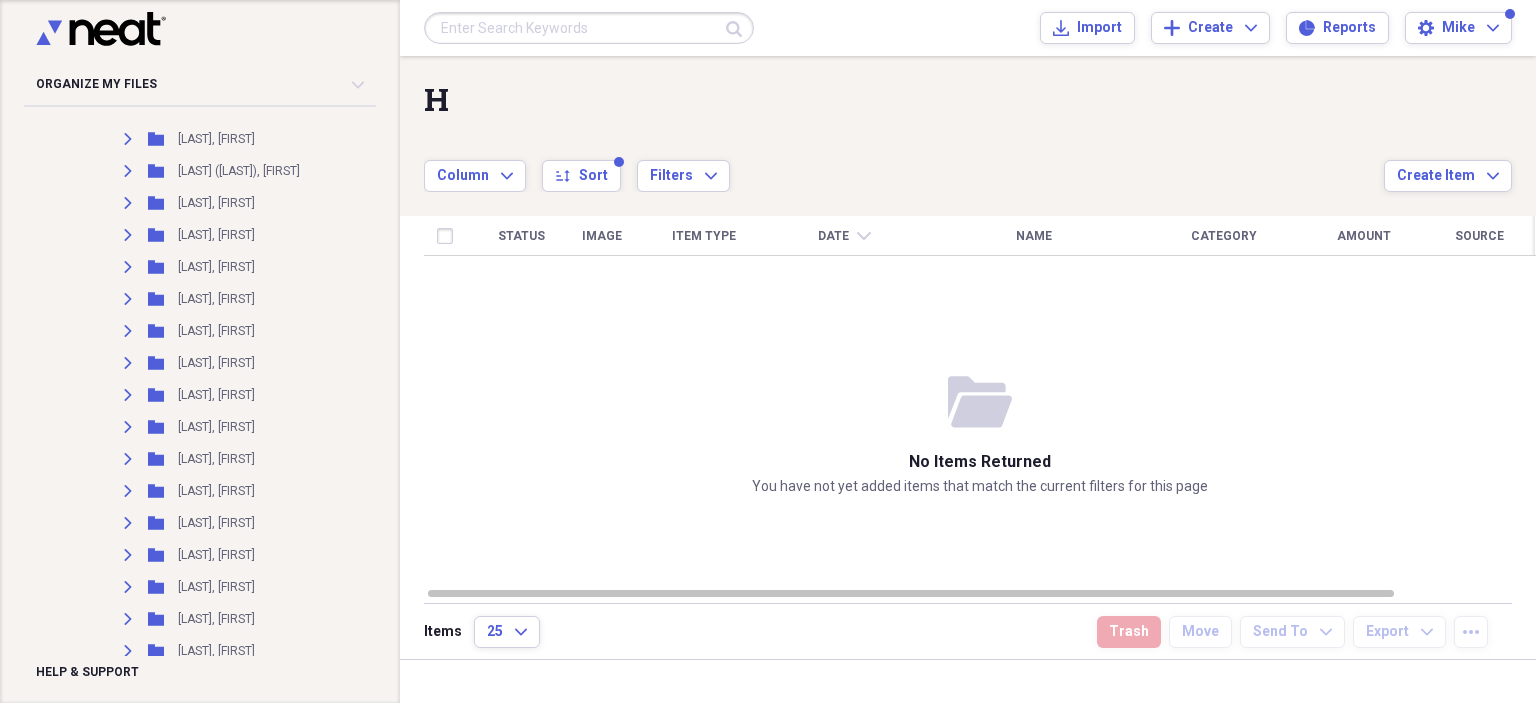 scroll, scrollTop: 5276, scrollLeft: 0, axis: vertical 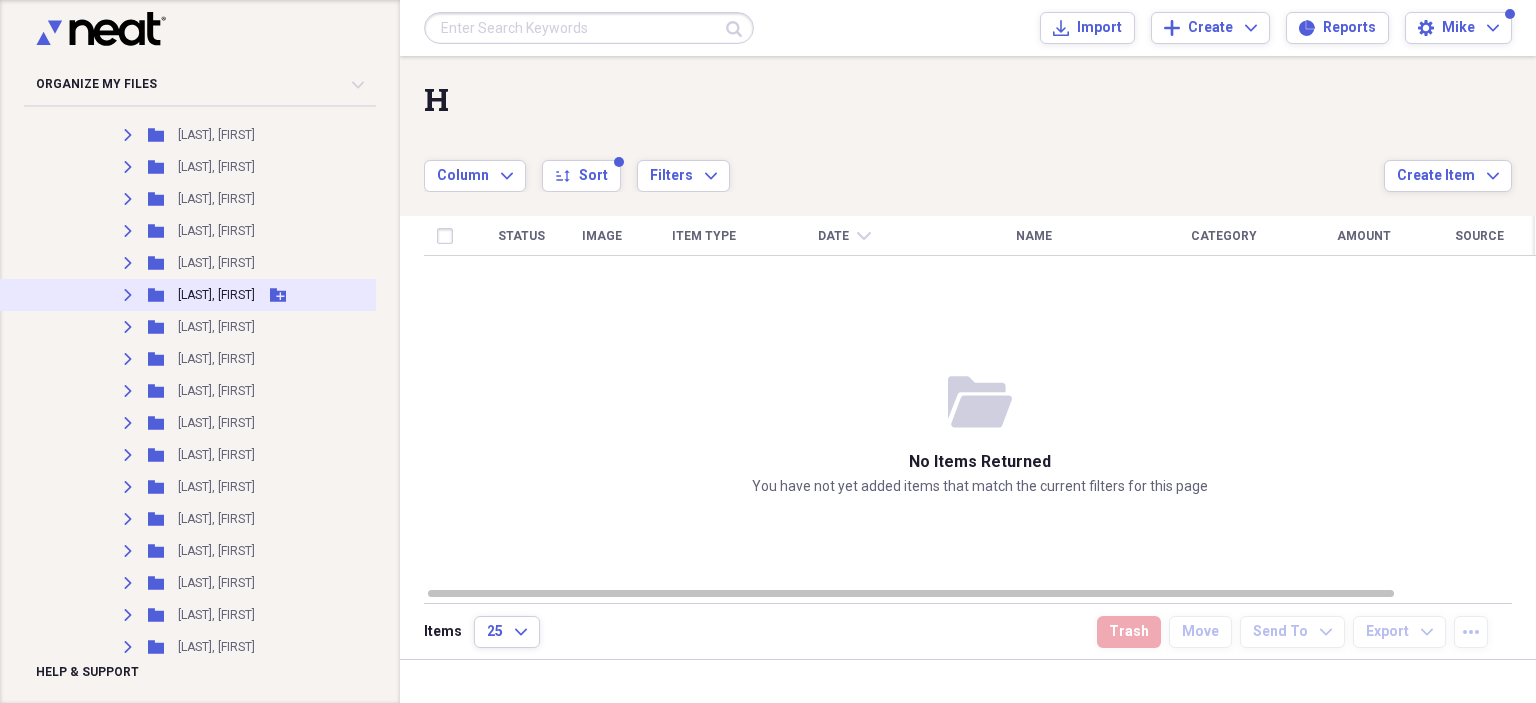 click on "Expand" 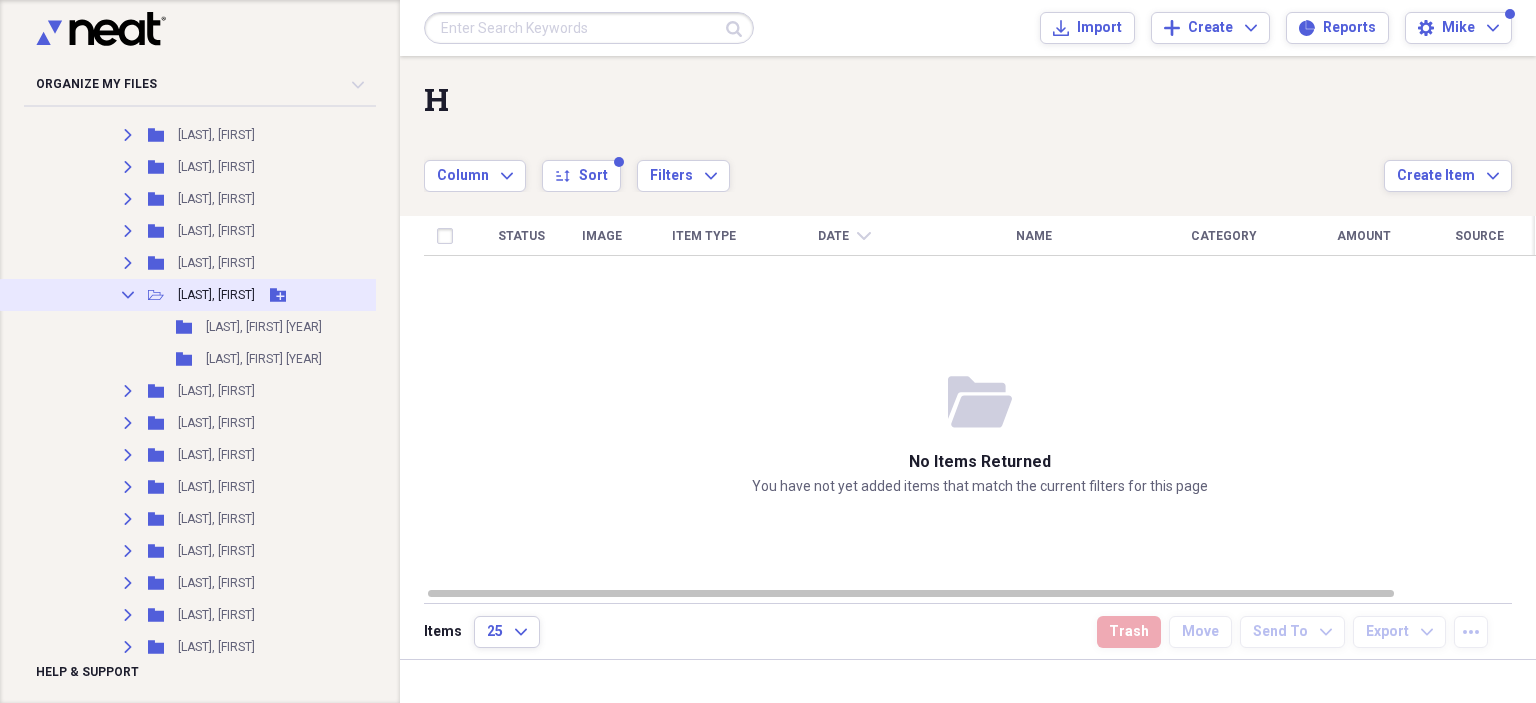 click 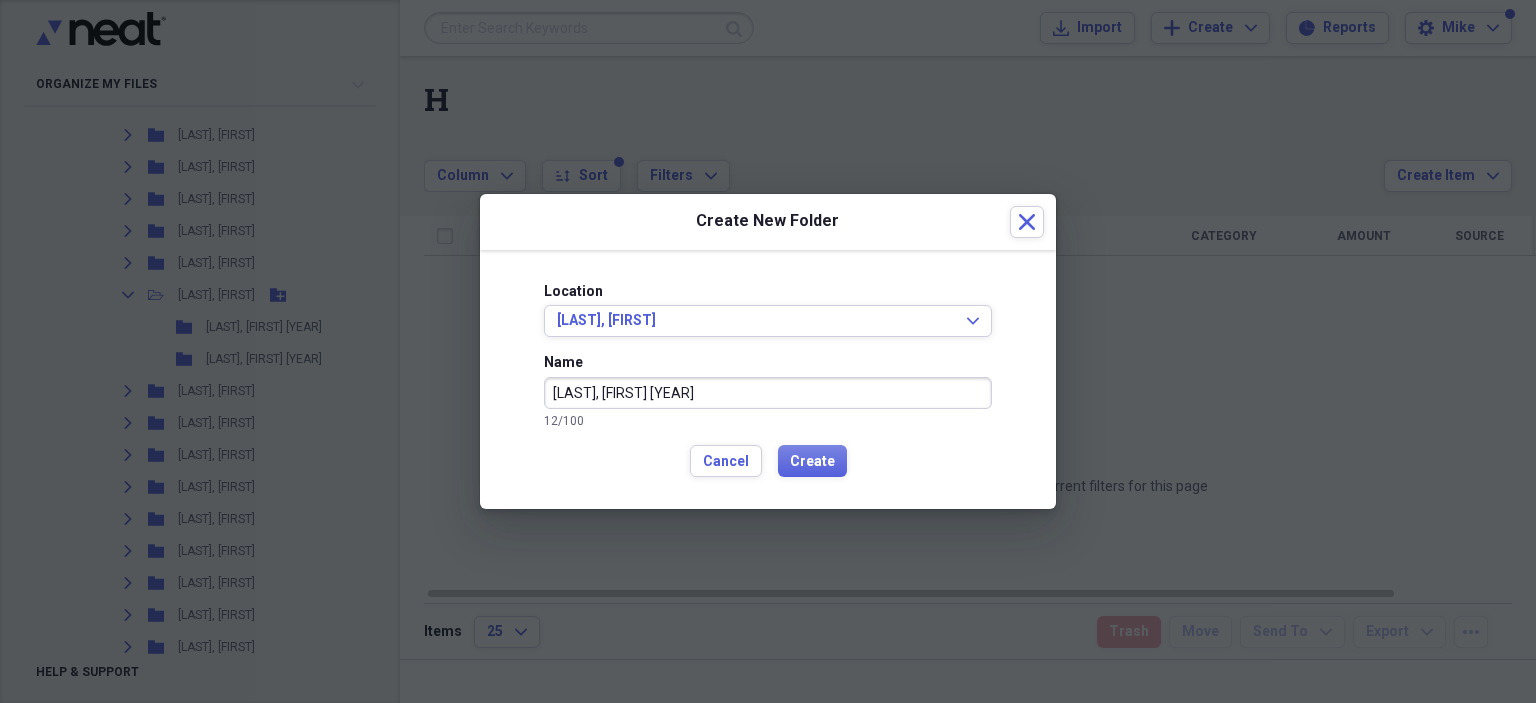 type on "[LAST], [FIRST] [YEAR]" 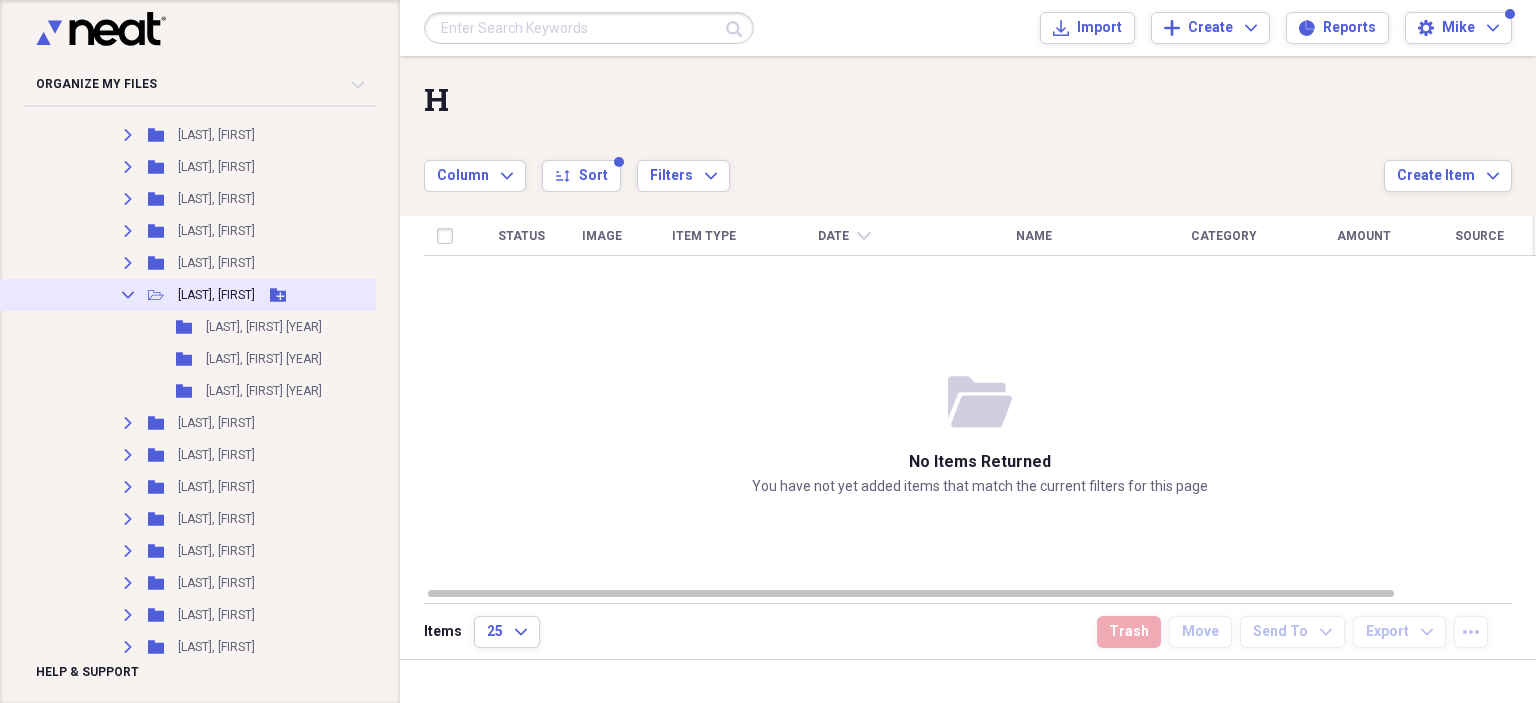 click on "Collapse" 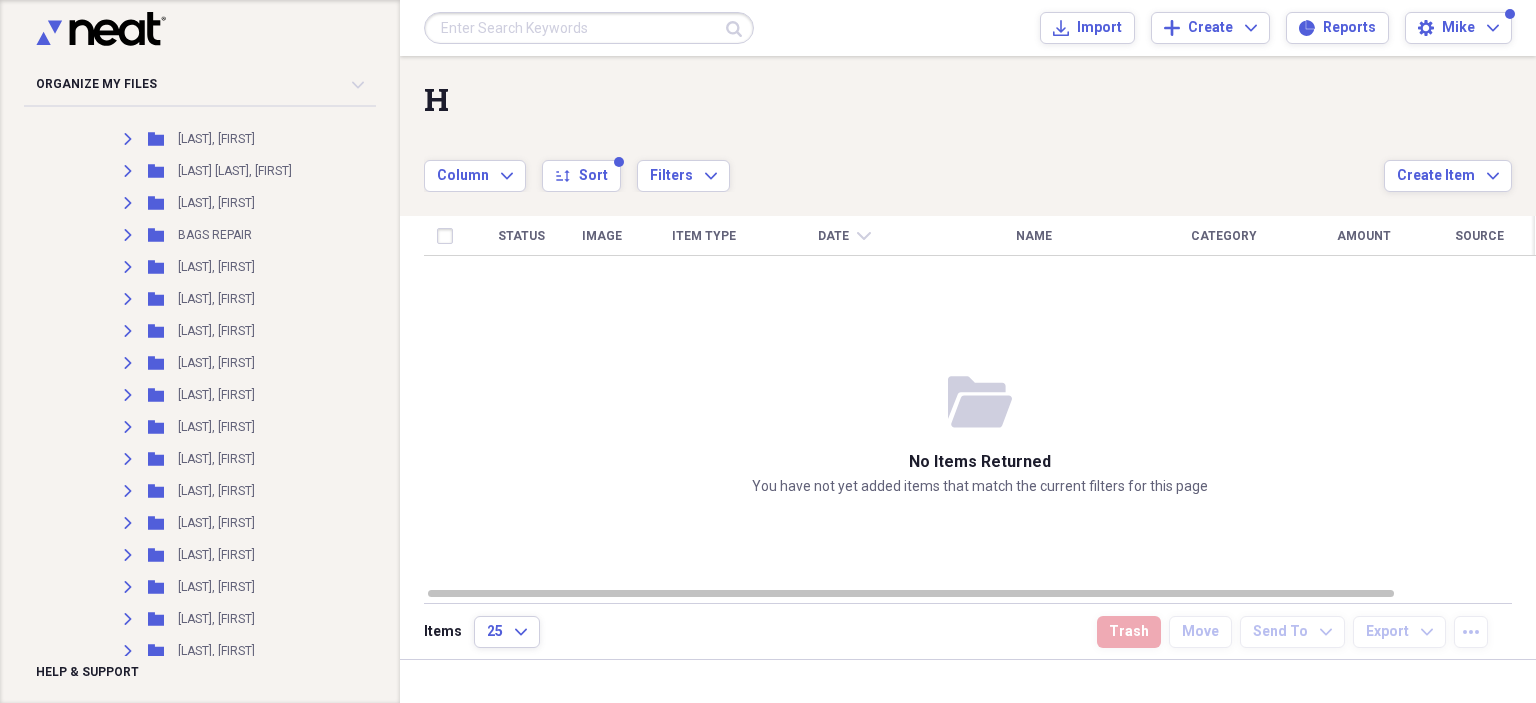 scroll, scrollTop: 0, scrollLeft: 0, axis: both 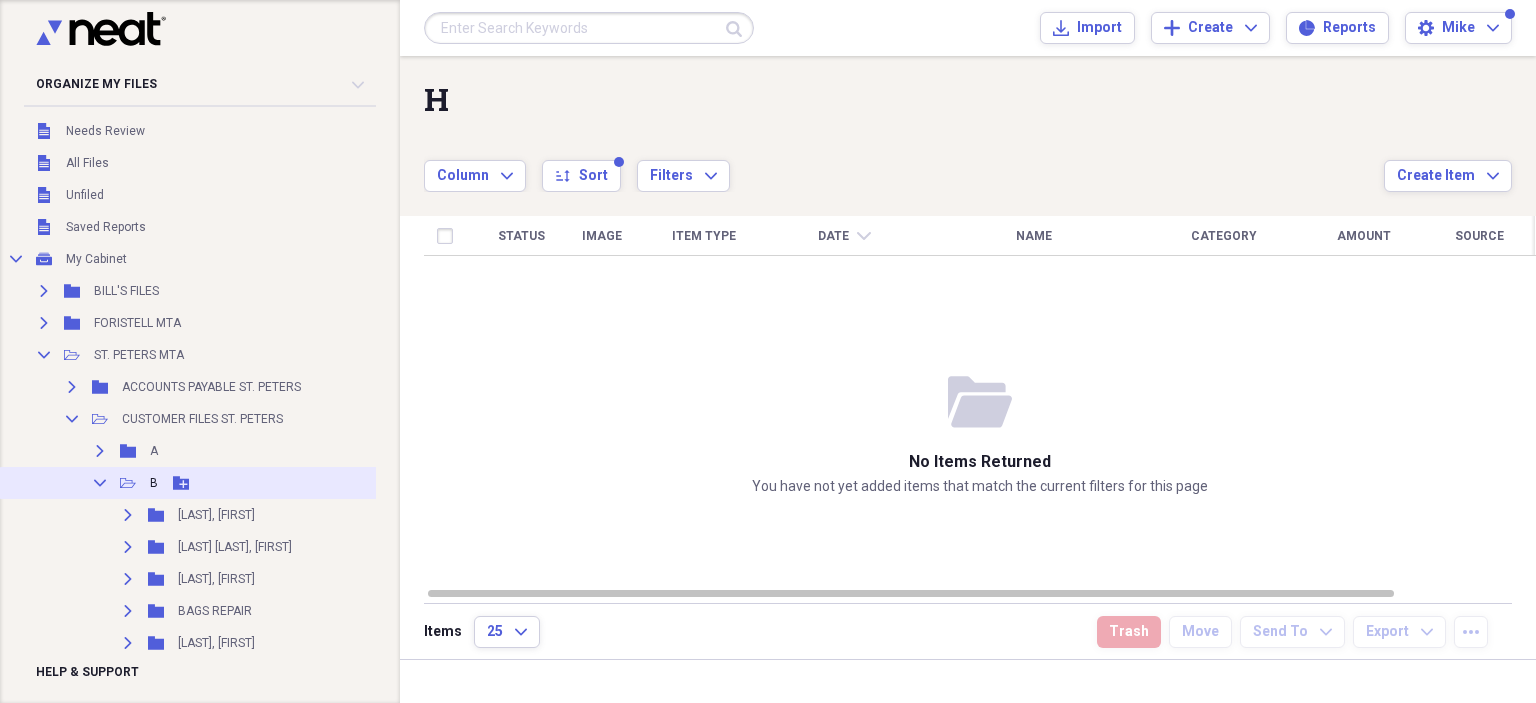 click on "Collapse" 